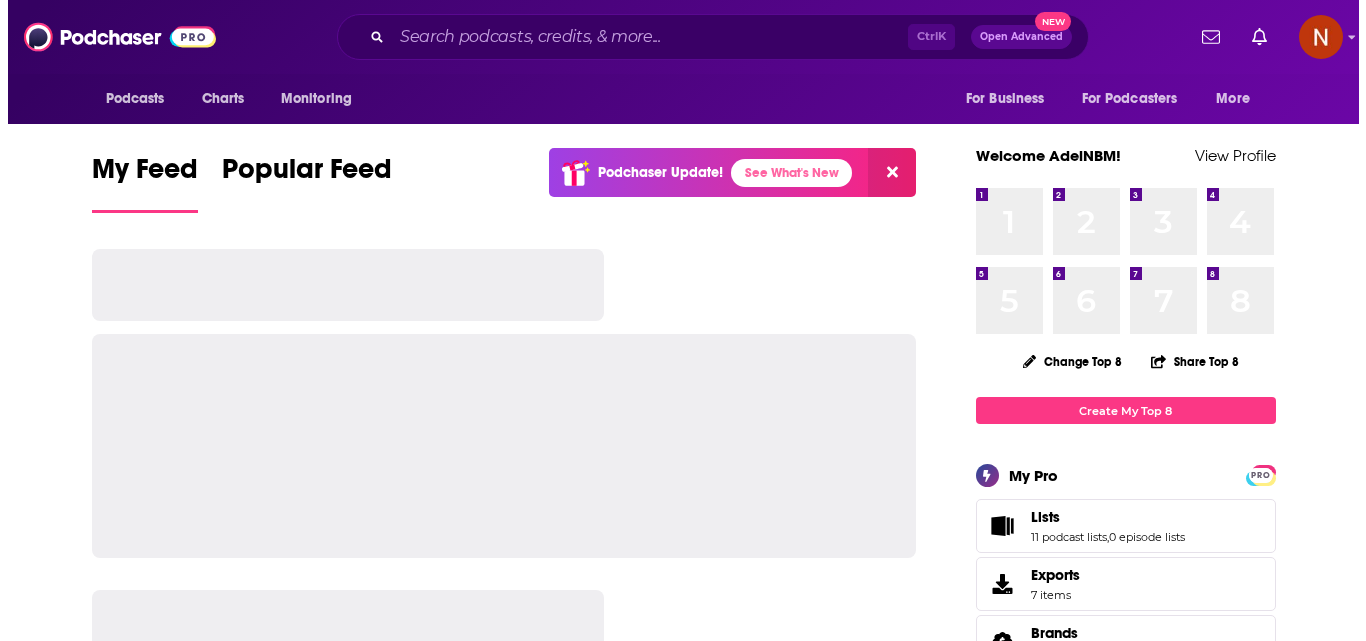 scroll, scrollTop: 0, scrollLeft: 0, axis: both 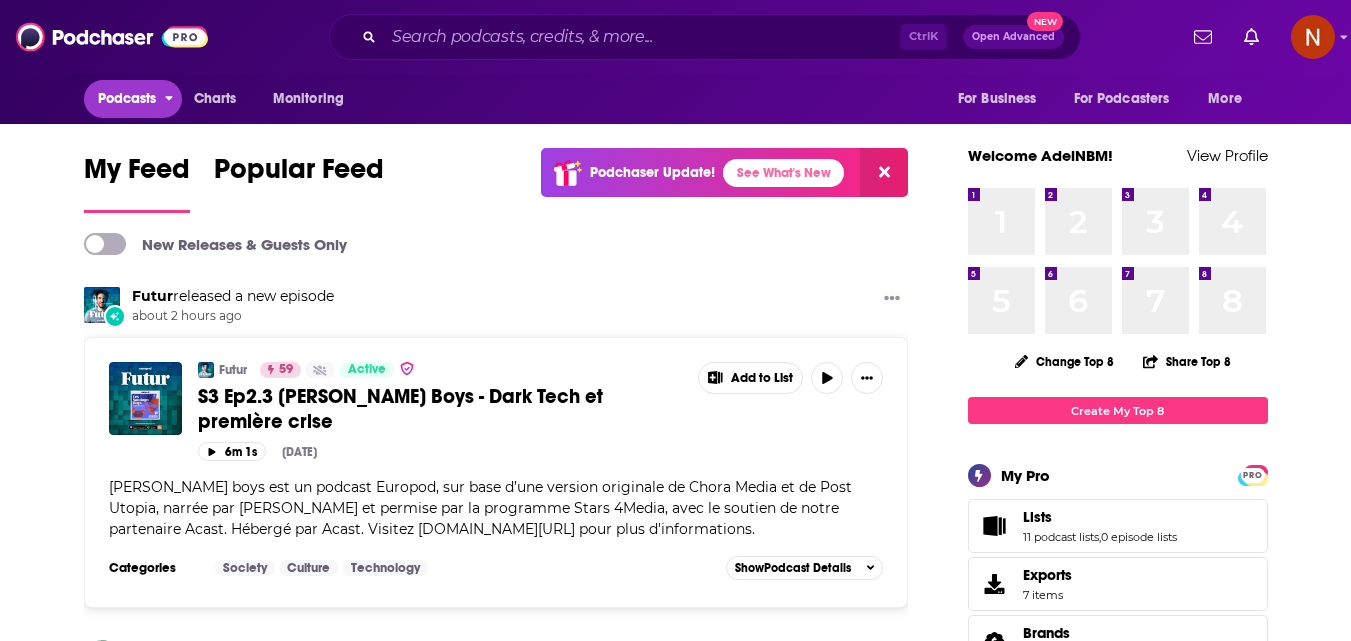 click on "Podcasts" at bounding box center (127, 99) 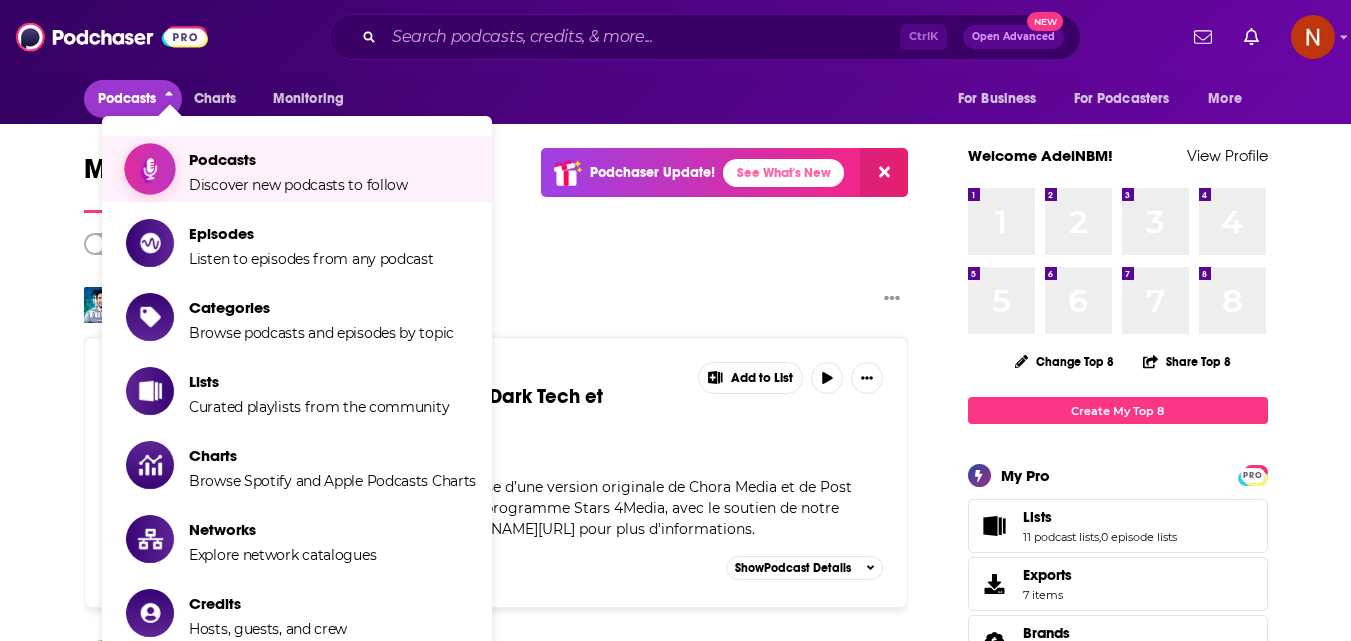 click on "Podcasts" at bounding box center [298, 159] 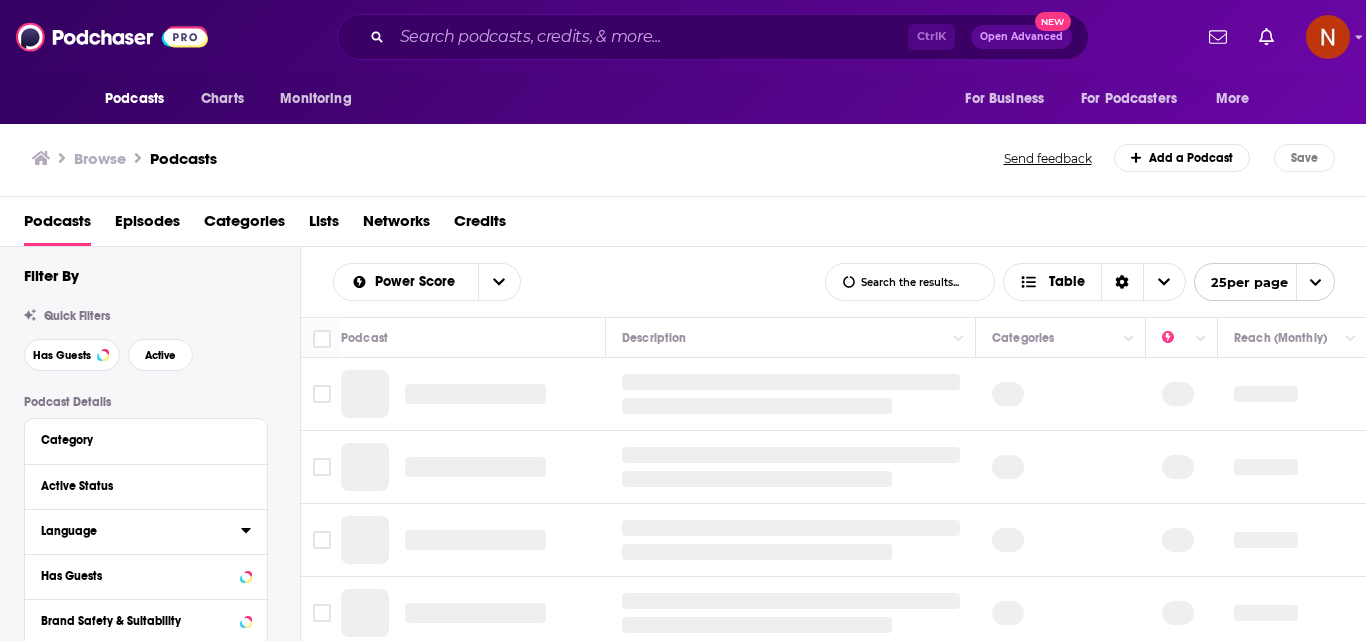 scroll, scrollTop: 0, scrollLeft: 0, axis: both 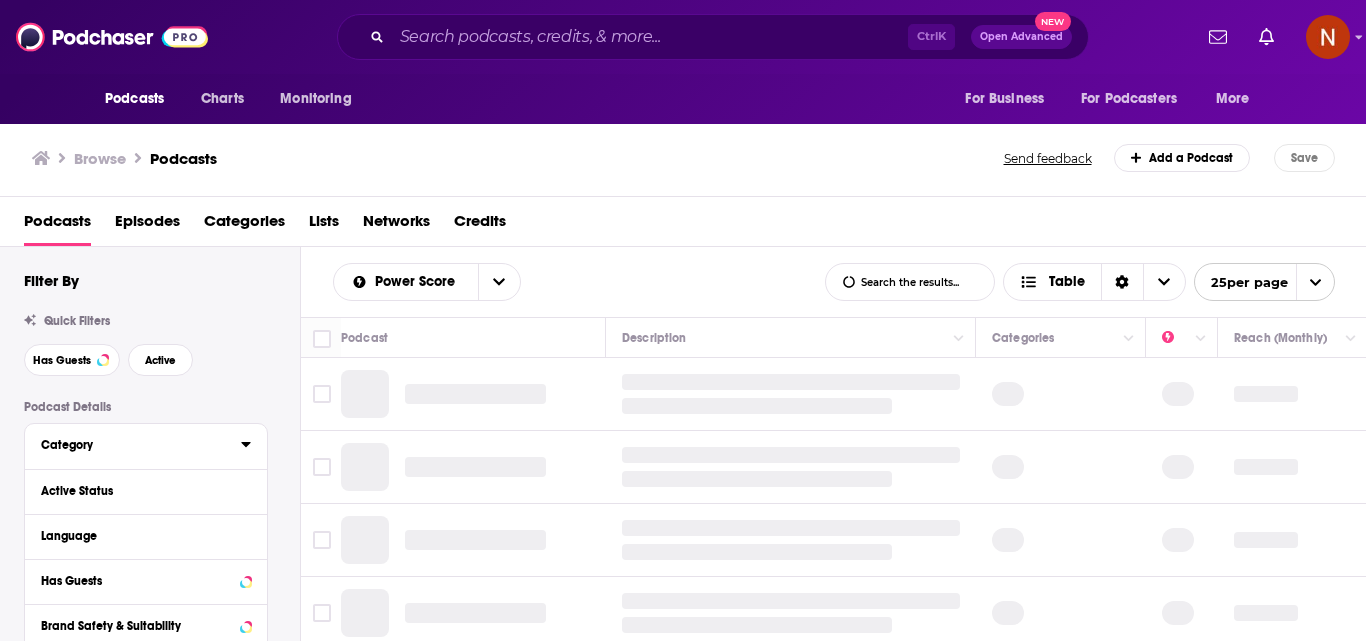 click on "Category" at bounding box center [134, 445] 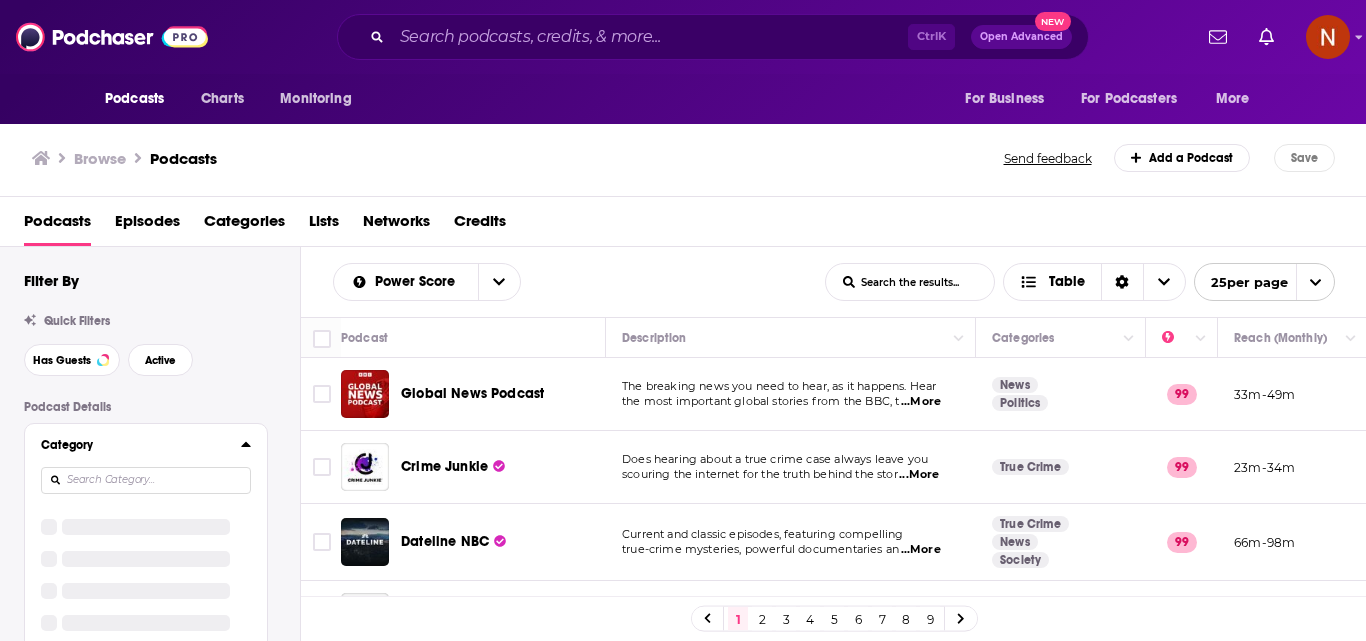 click at bounding box center (146, 480) 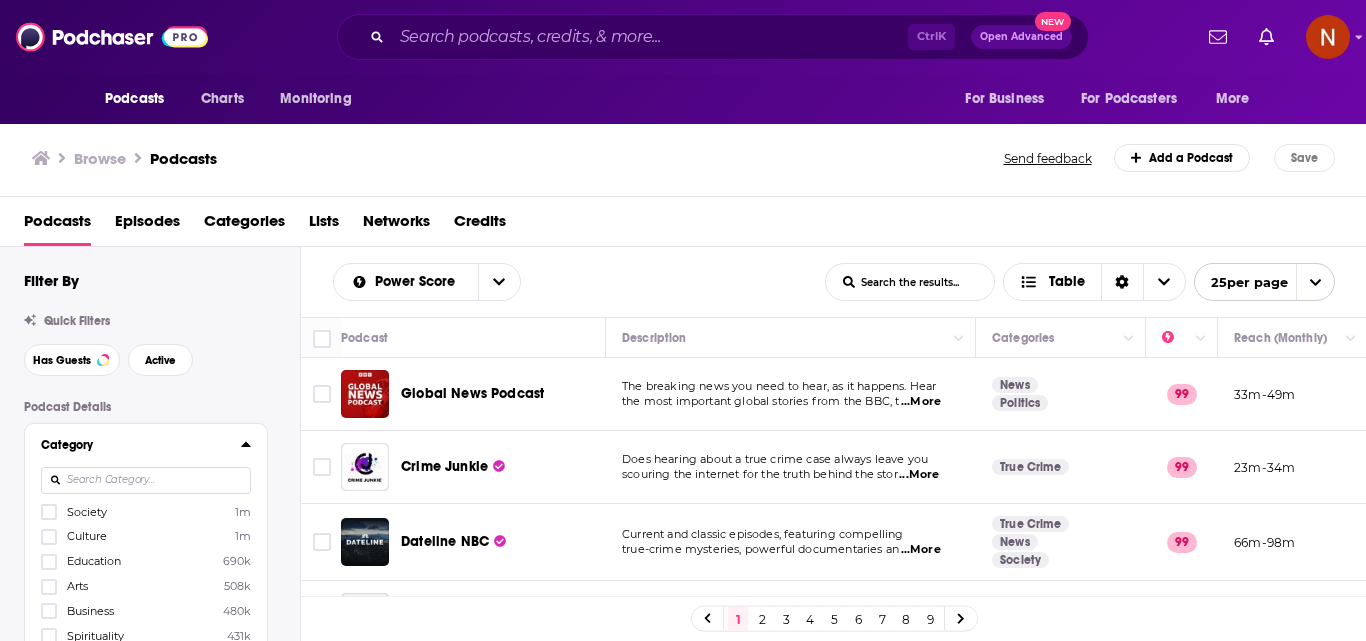 click on "Culture" at bounding box center [87, 536] 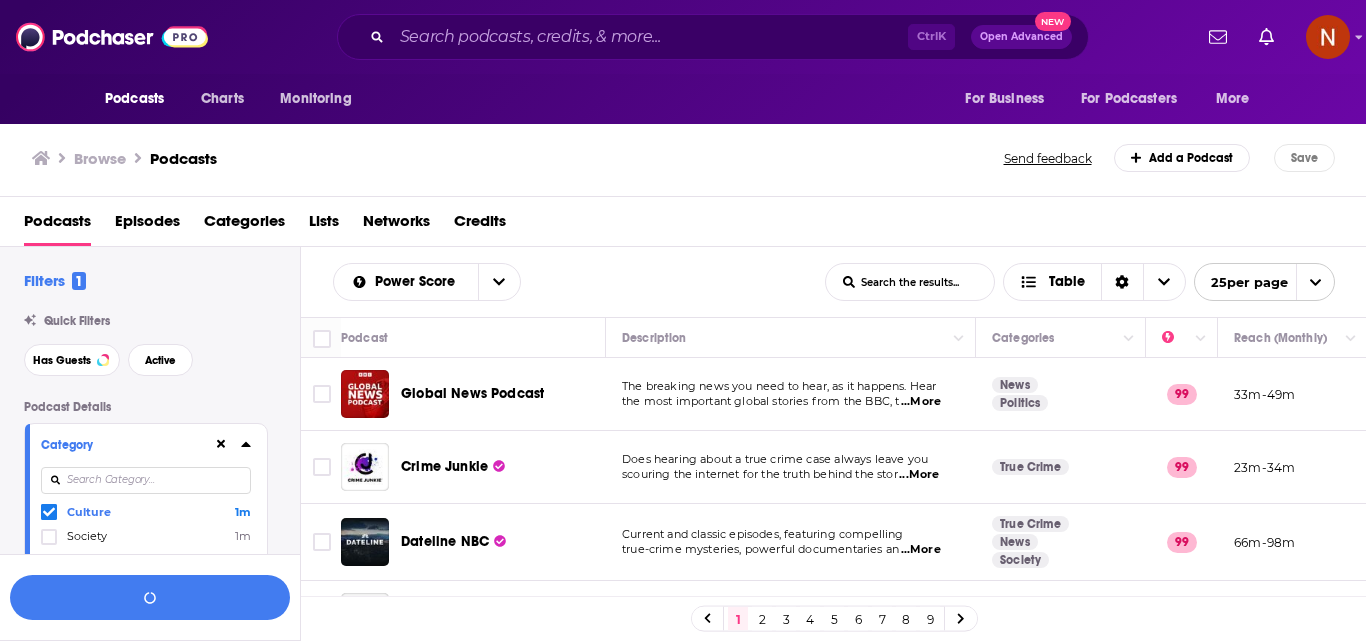 drag, startPoint x: 84, startPoint y: 530, endPoint x: 170, endPoint y: 503, distance: 90.13878 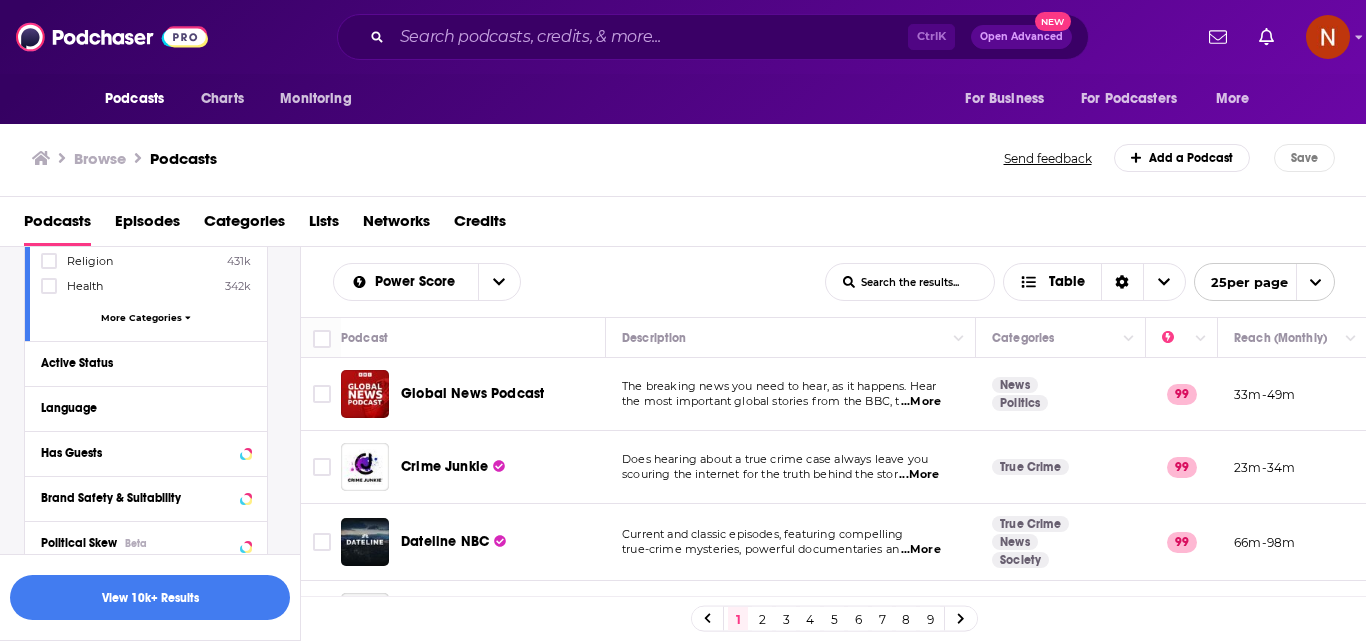 scroll, scrollTop: 200, scrollLeft: 0, axis: vertical 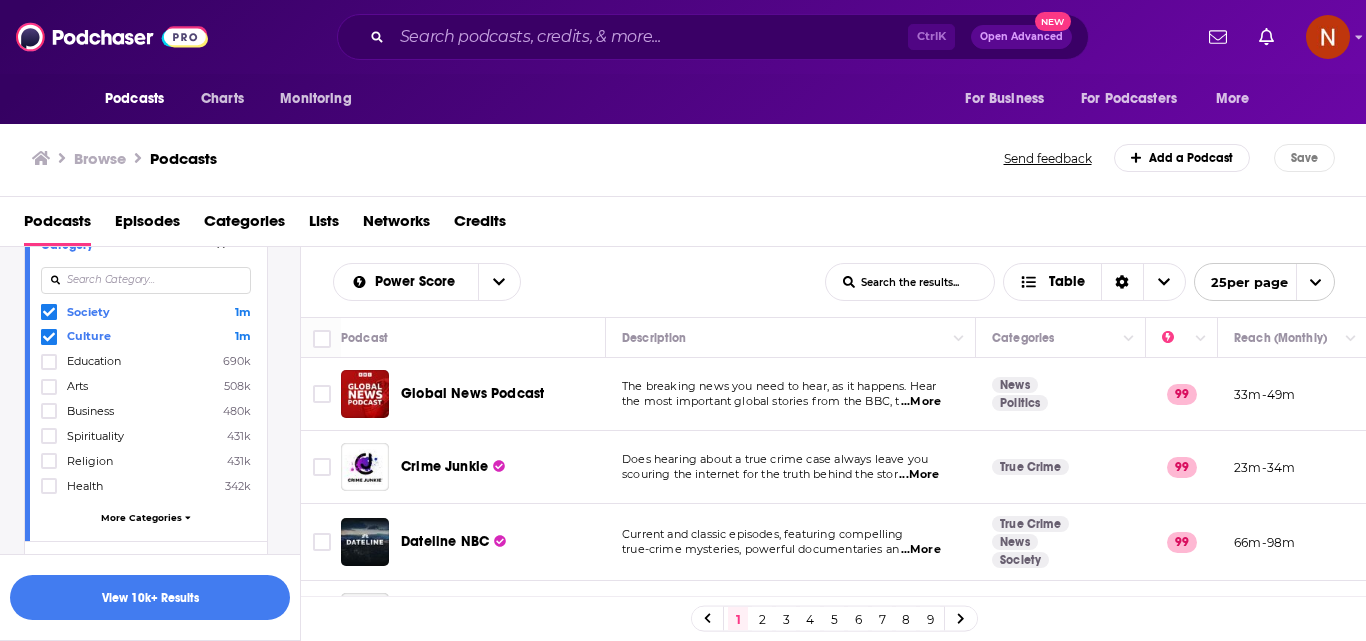 drag, startPoint x: 90, startPoint y: 413, endPoint x: 116, endPoint y: 473, distance: 65.39113 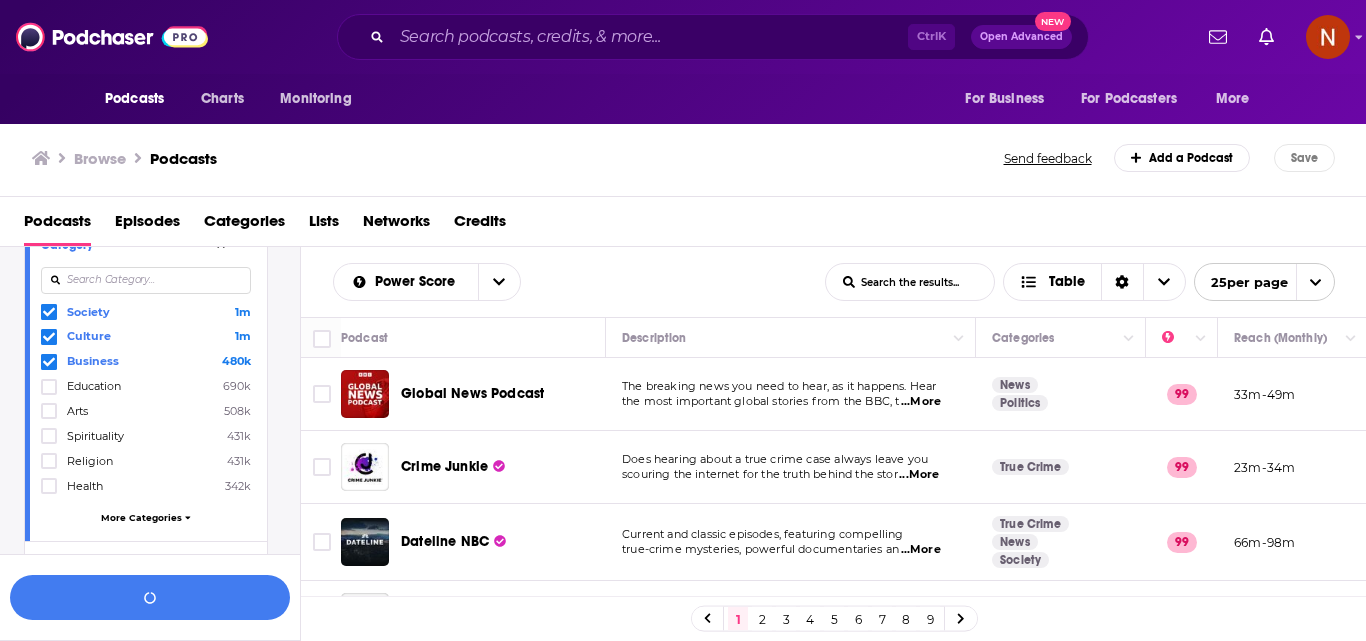 click on "Health" at bounding box center [85, 486] 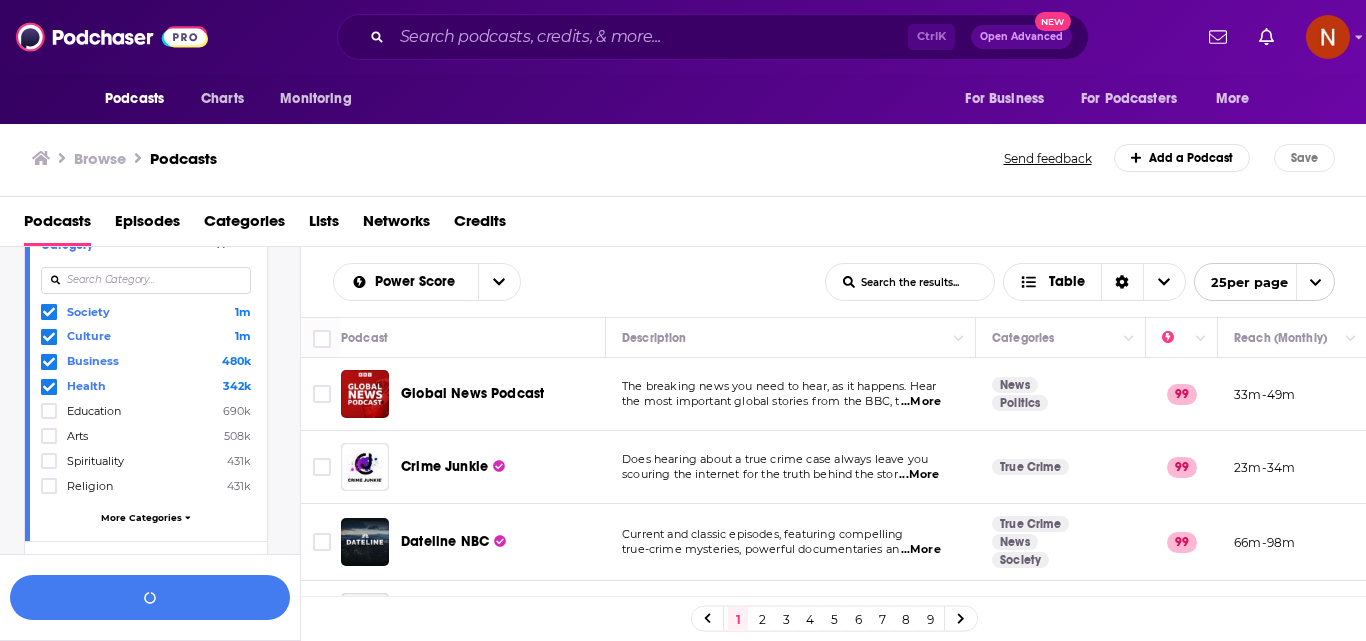 click at bounding box center [146, 280] 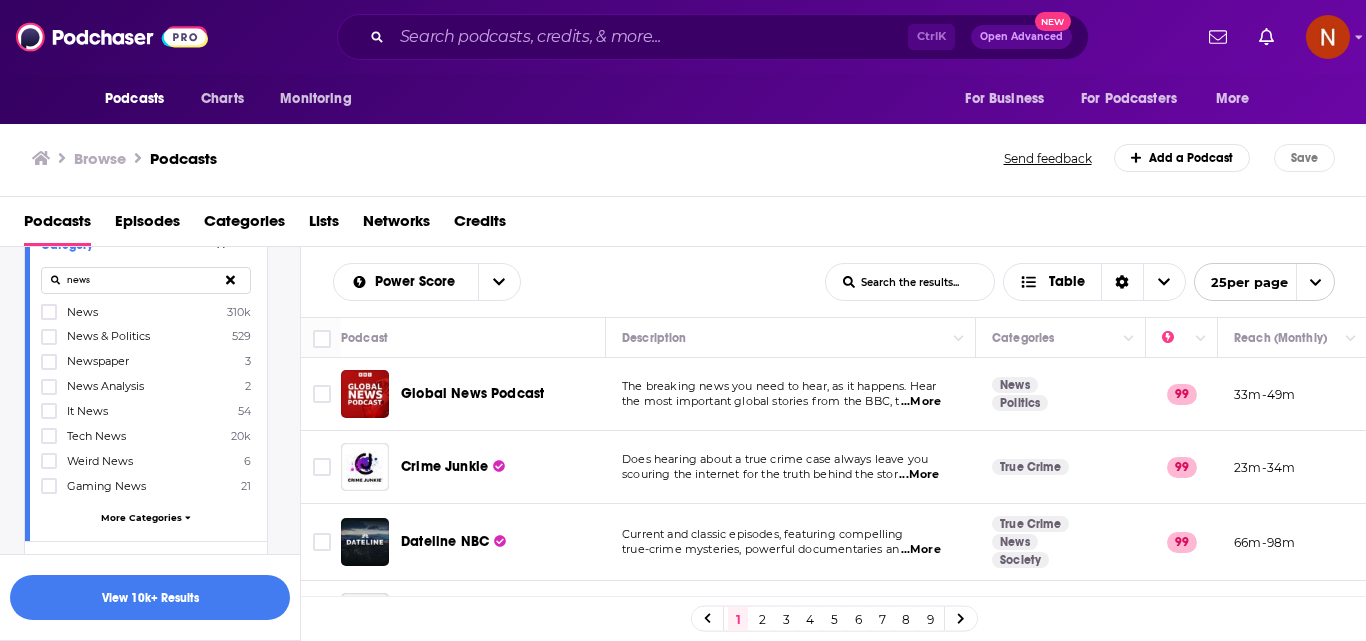 click on "News 310k" at bounding box center (146, 311) 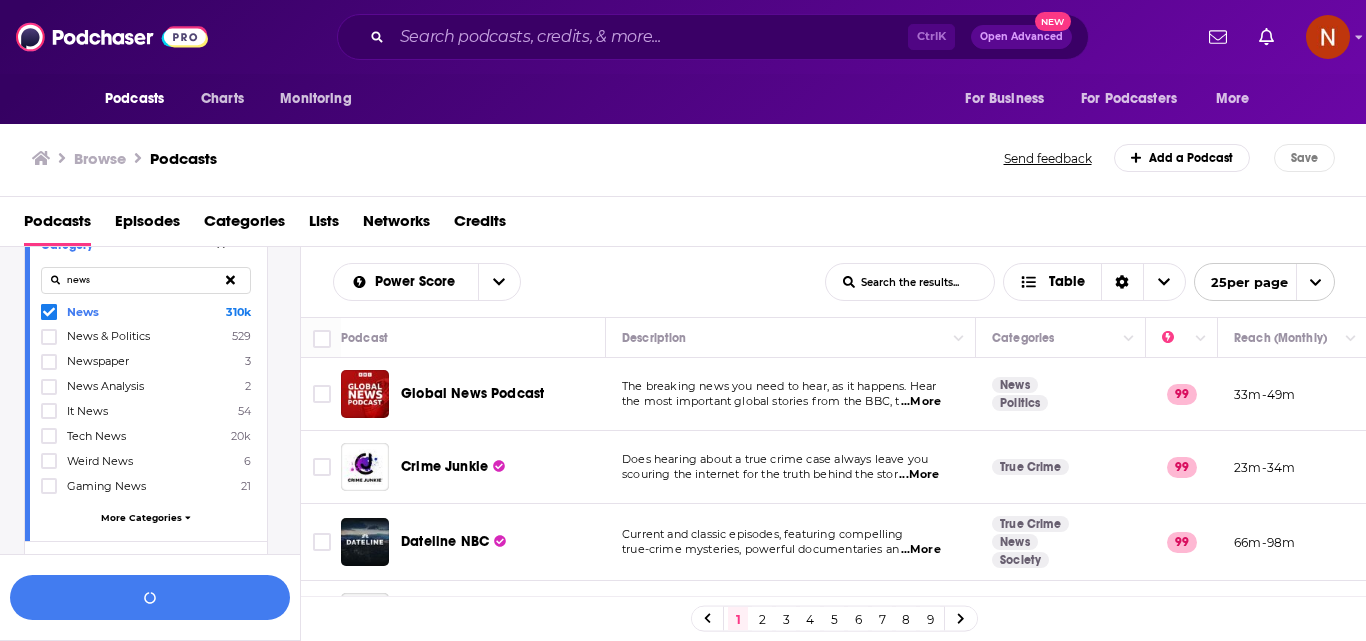 click on "news" at bounding box center (146, 280) 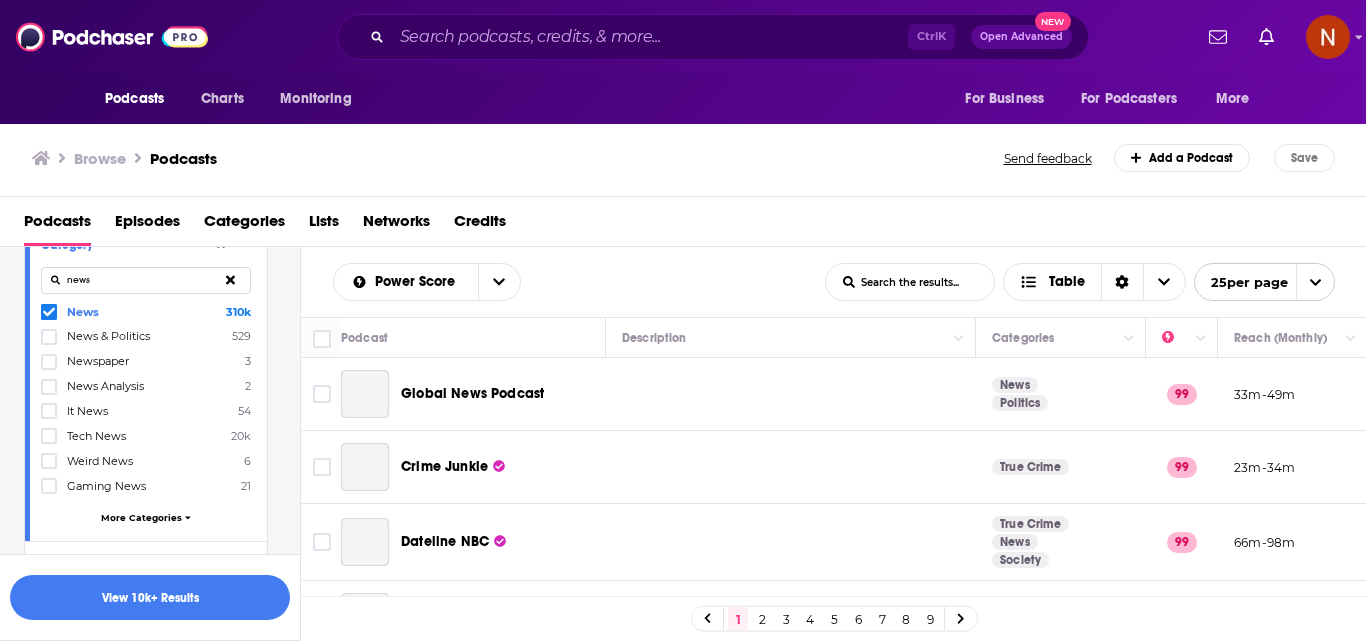 drag, startPoint x: 105, startPoint y: 280, endPoint x: 84, endPoint y: 279, distance: 21.023796 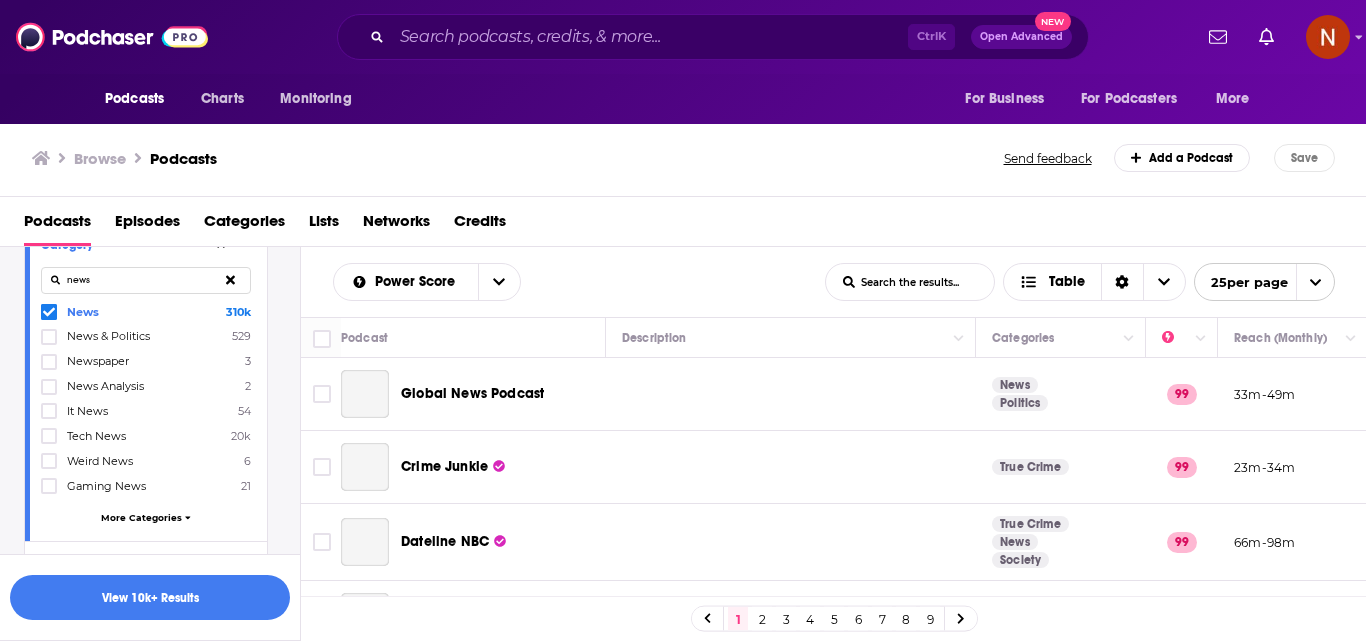 click on "news" at bounding box center (146, 280) 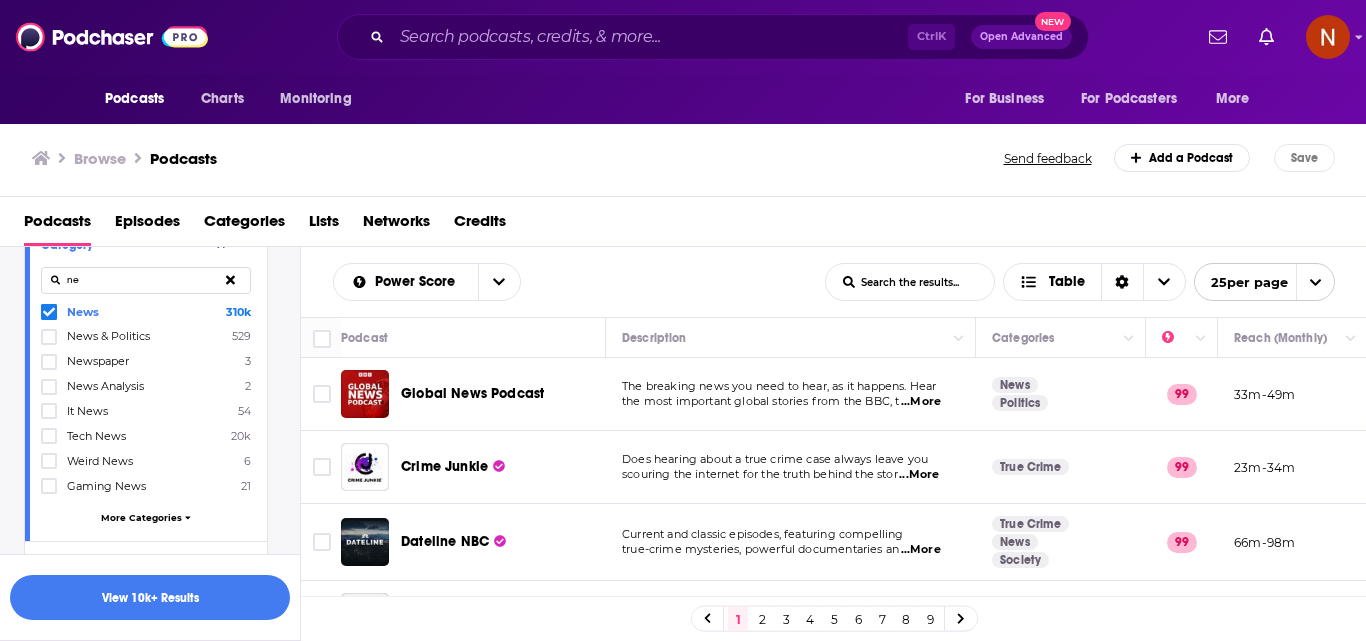 type on "n" 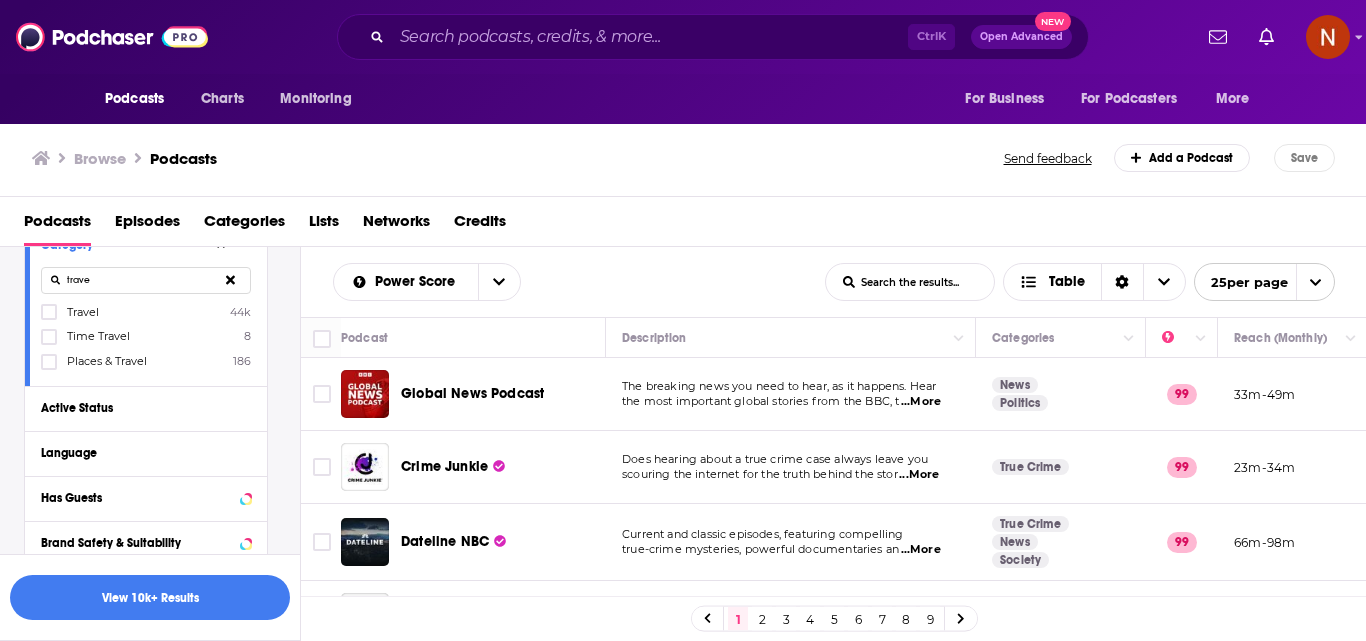 type on "trave" 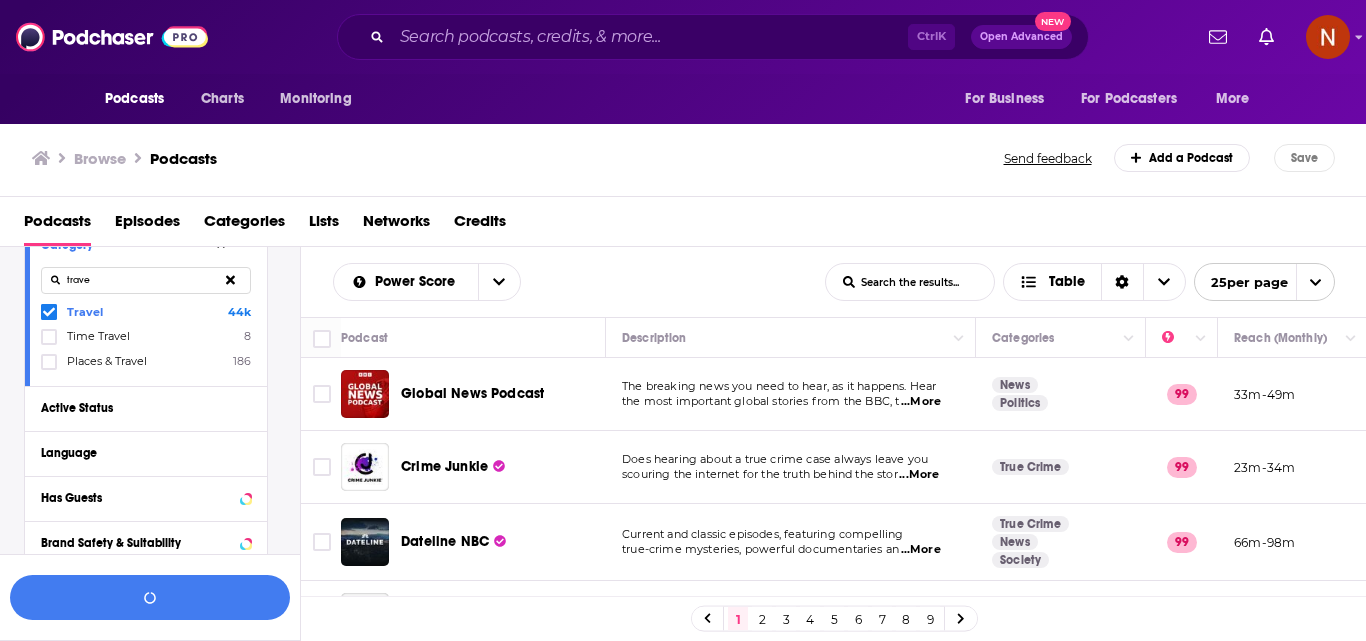 click 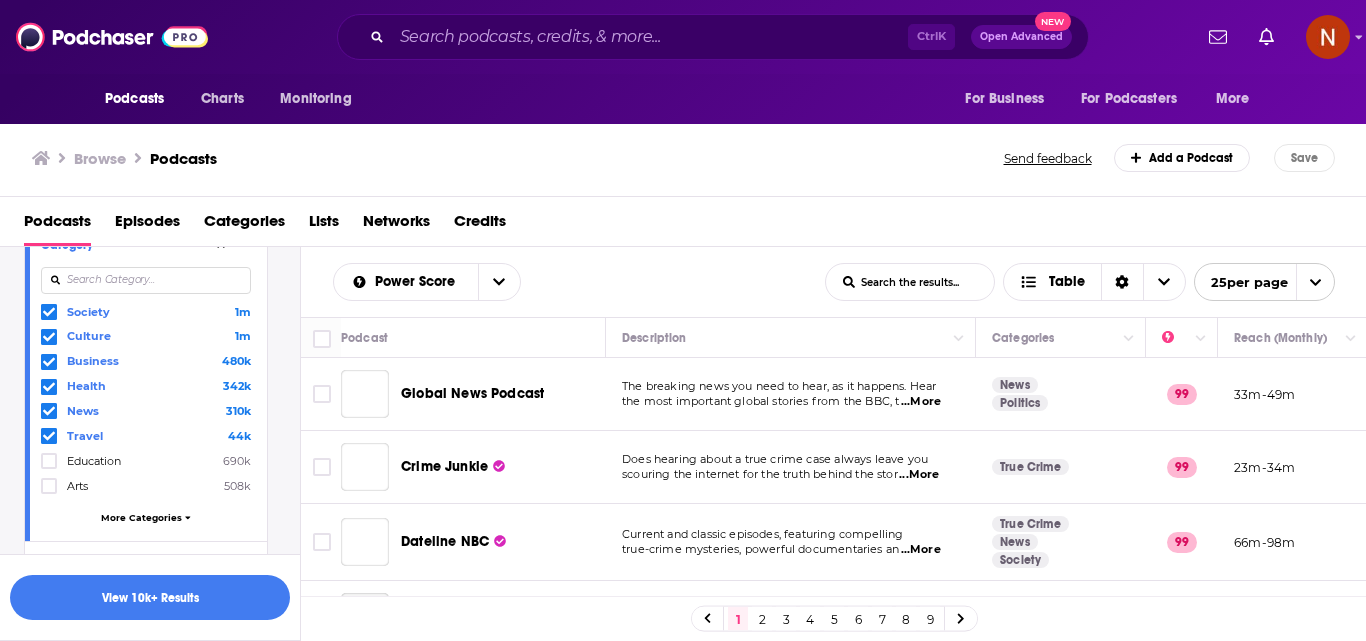 scroll, scrollTop: 500, scrollLeft: 0, axis: vertical 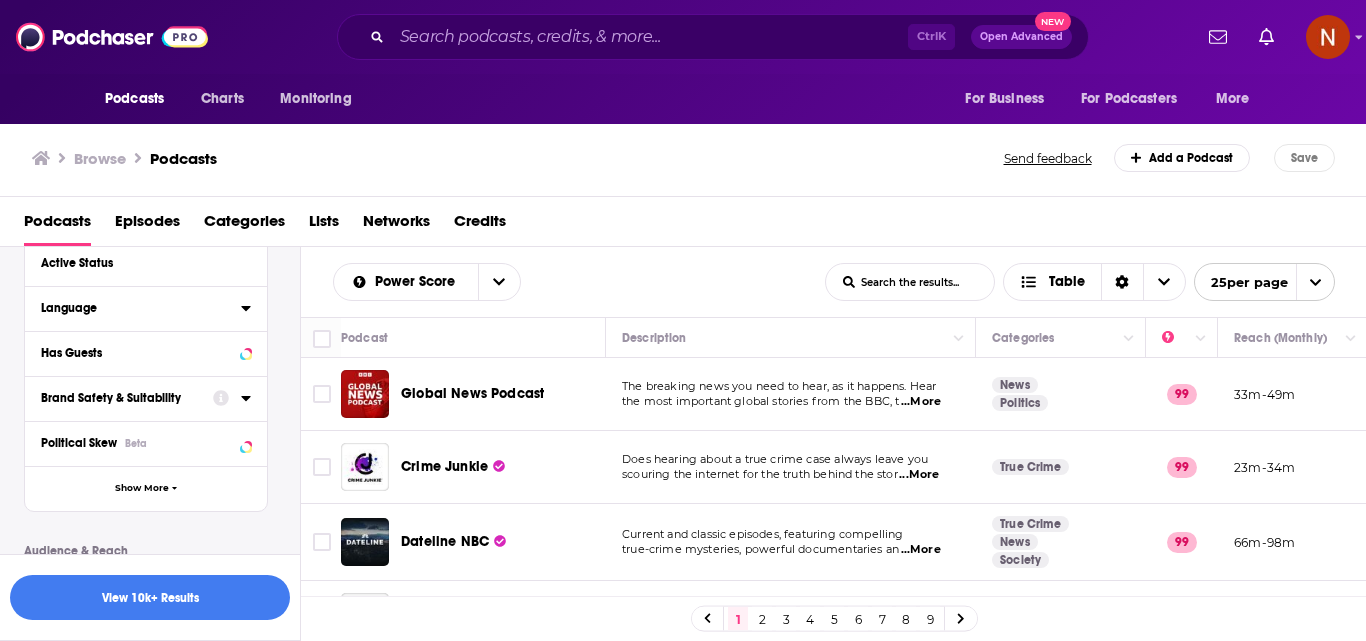 click on "Language" at bounding box center (134, 308) 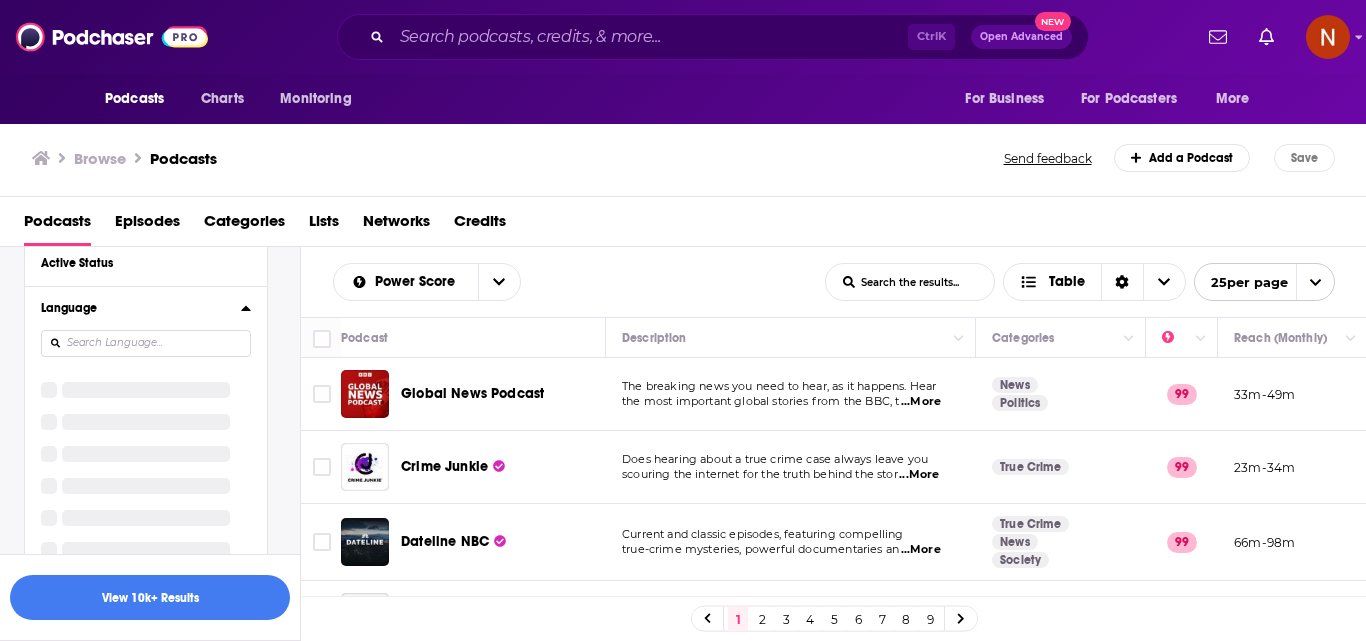 scroll, scrollTop: 336, scrollLeft: 0, axis: vertical 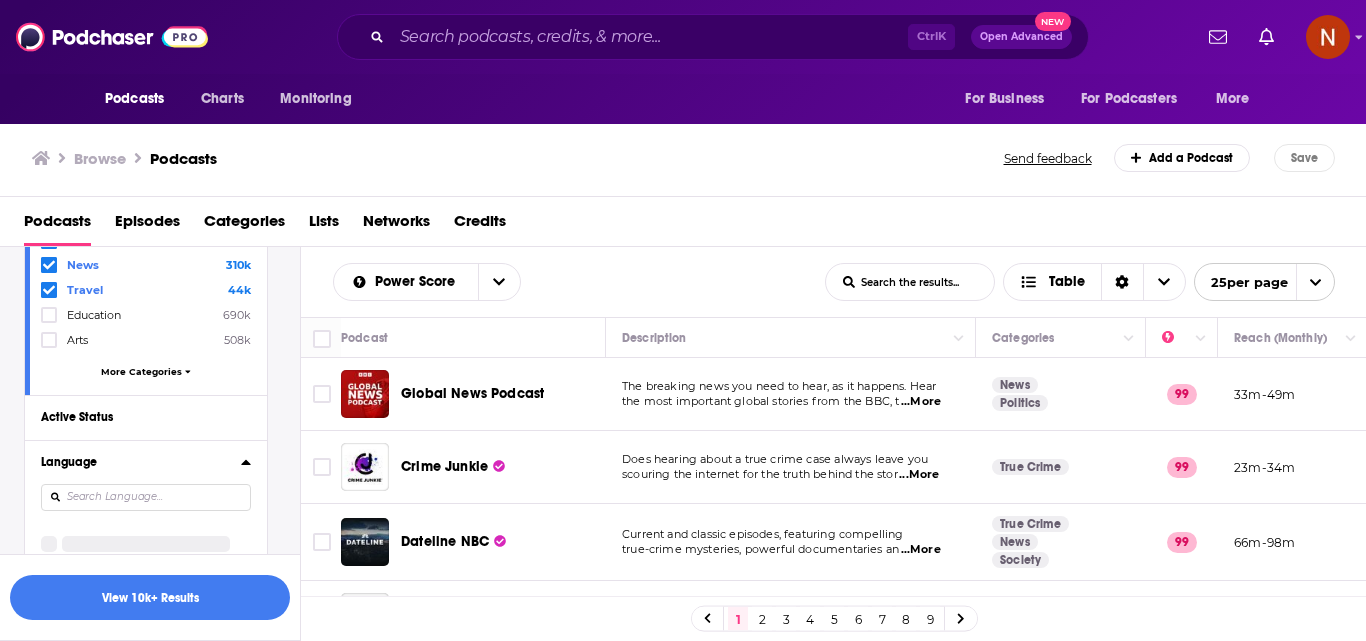 click on "Category Society 1m Culture 1m Business 480k Health 342k News 310k Travel 44k Education 690k Arts 508k More Categories Active Status Language Has Guests Brand Safety & Suitability Political Skew Beta Show More" at bounding box center (146, 497) 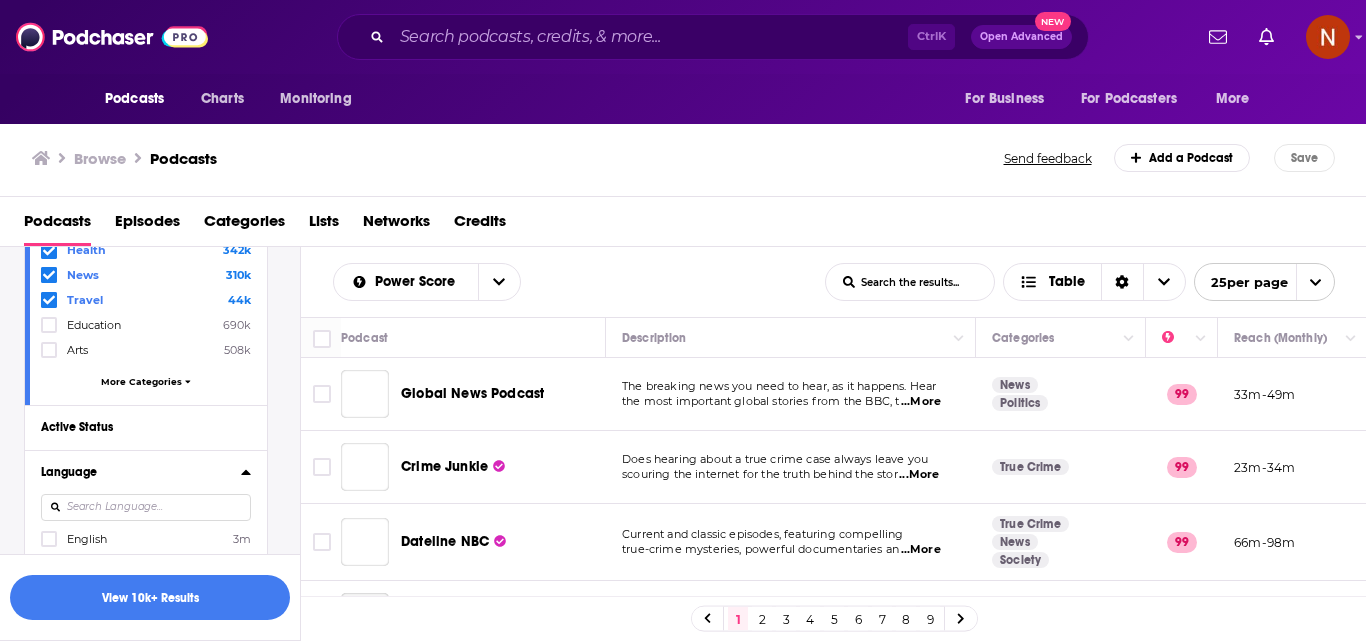 scroll, scrollTop: 436, scrollLeft: 0, axis: vertical 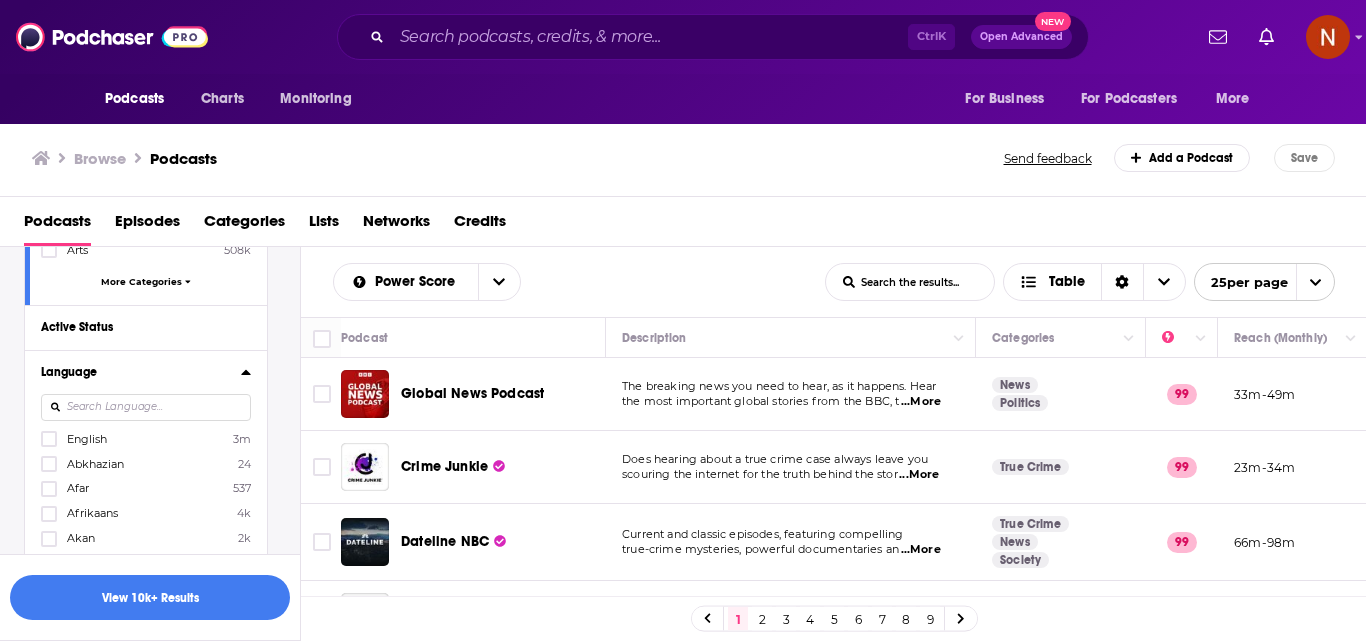 click at bounding box center (146, 407) 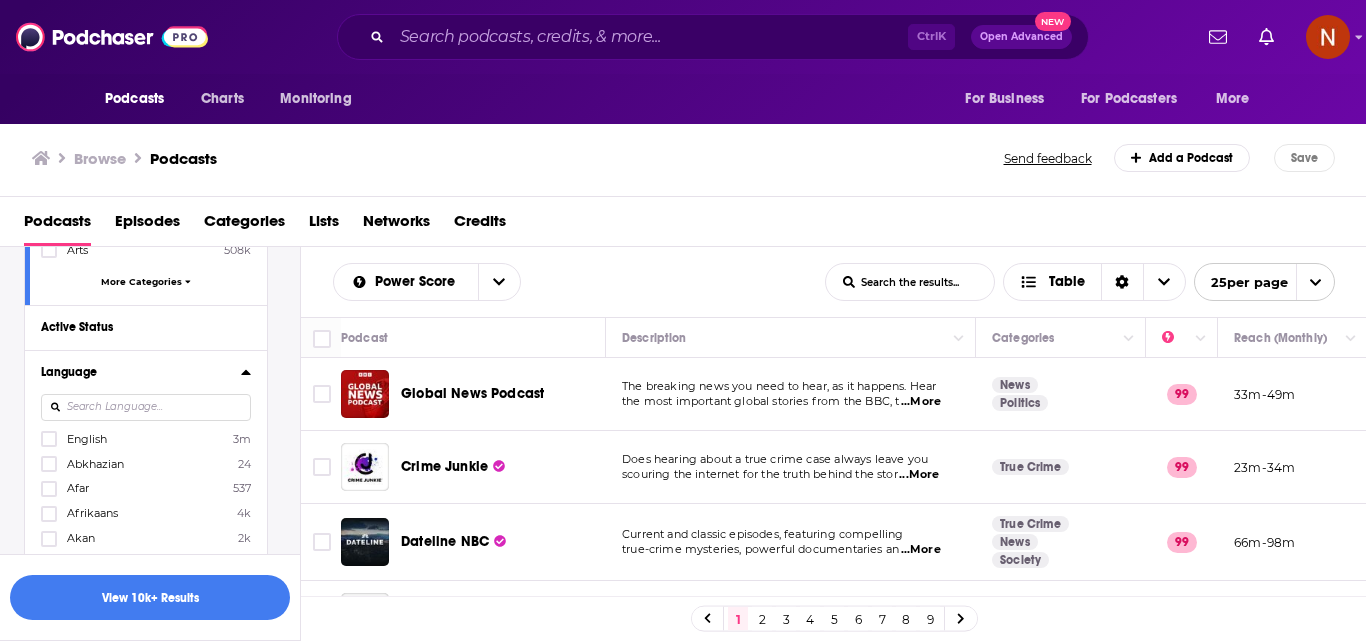 drag, startPoint x: 98, startPoint y: 442, endPoint x: 142, endPoint y: 522, distance: 91.3017 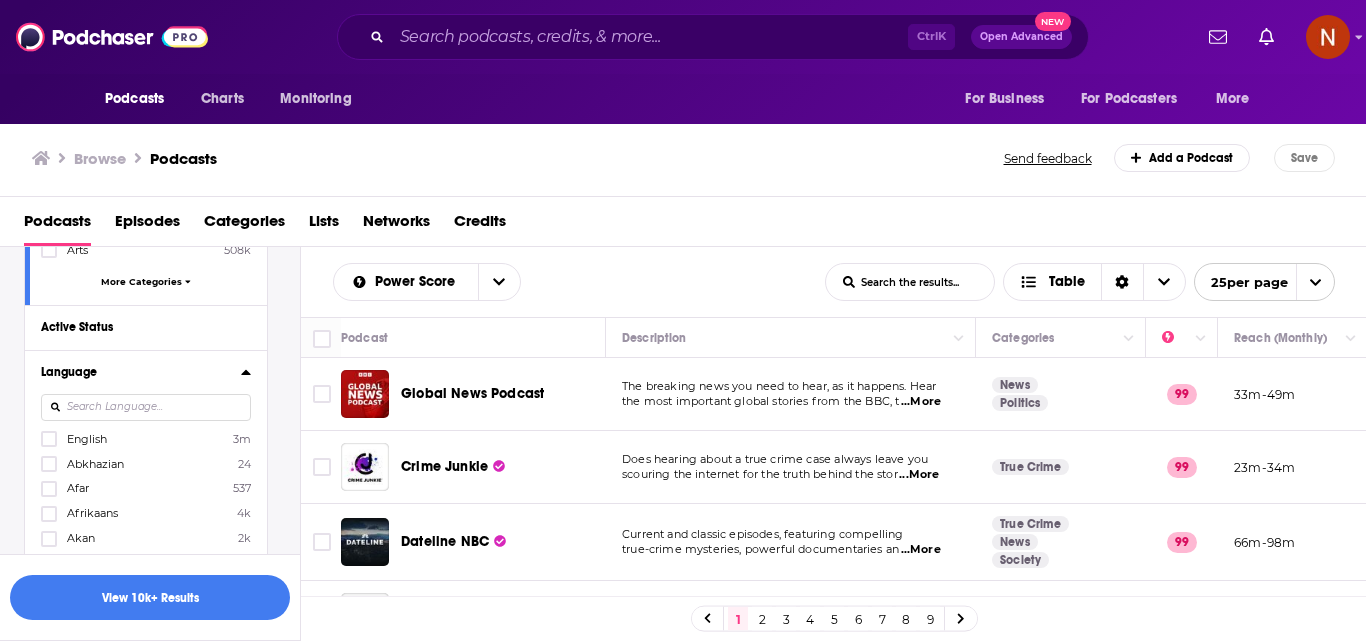 click on "English" at bounding box center (87, 439) 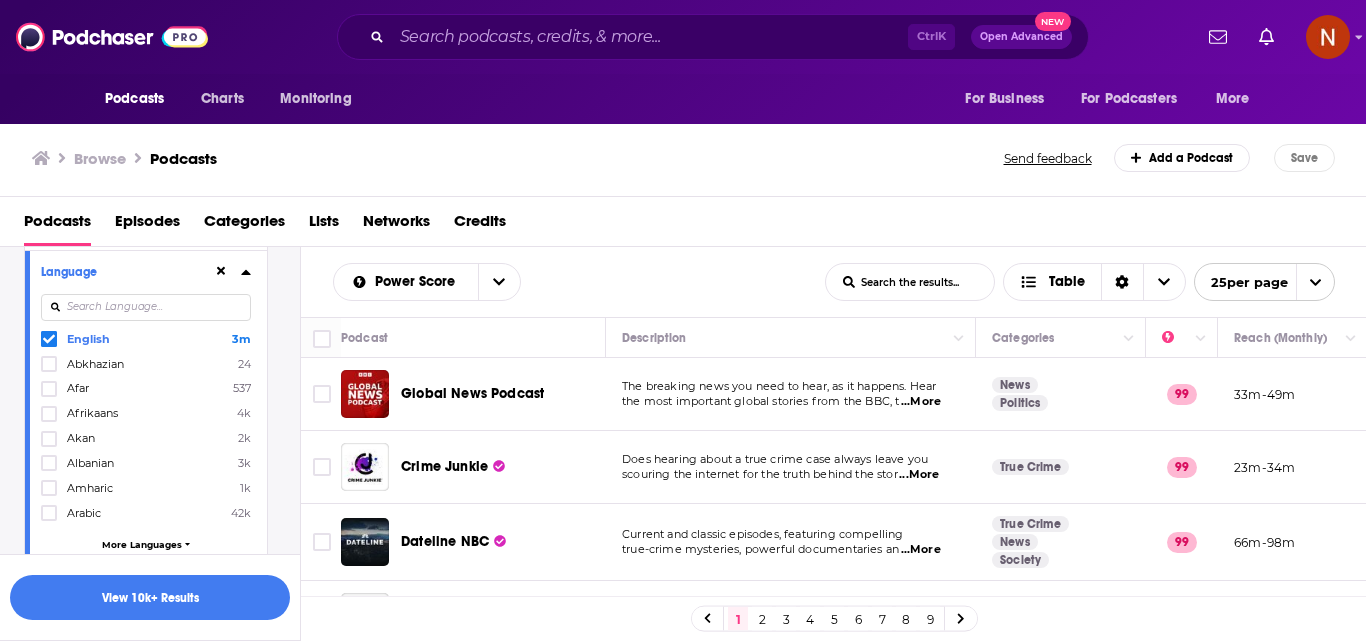 scroll, scrollTop: 736, scrollLeft: 0, axis: vertical 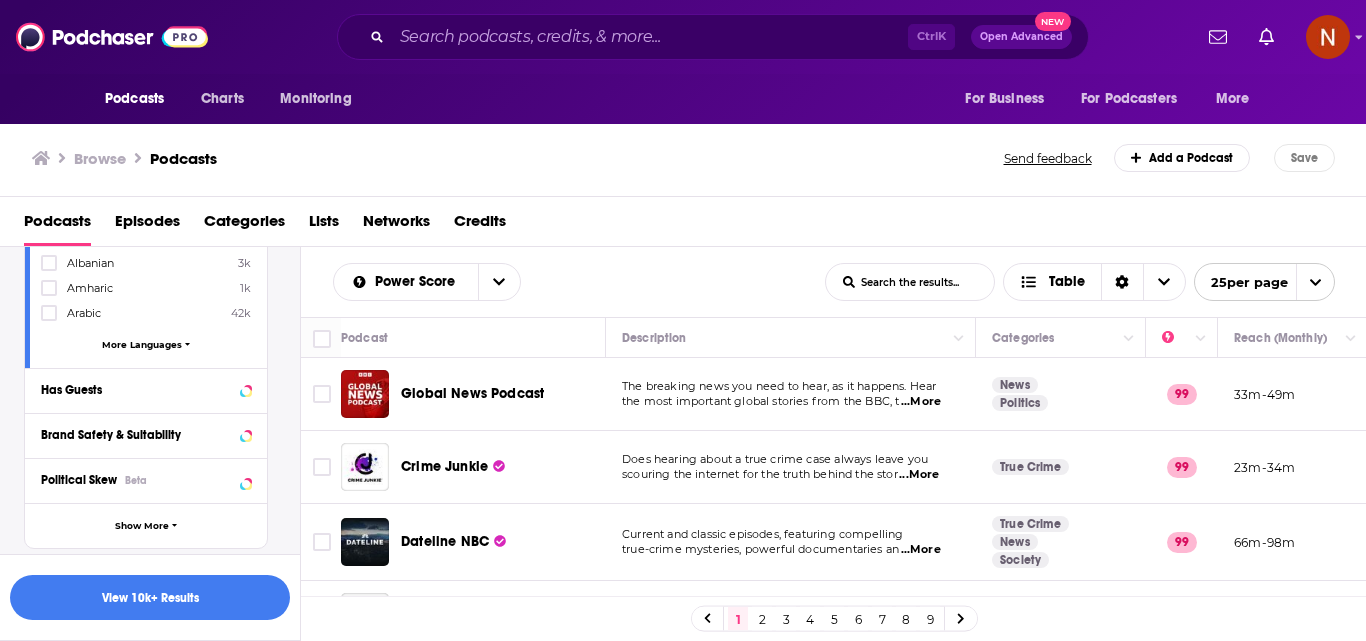 drag, startPoint x: 166, startPoint y: 348, endPoint x: 177, endPoint y: 447, distance: 99.60924 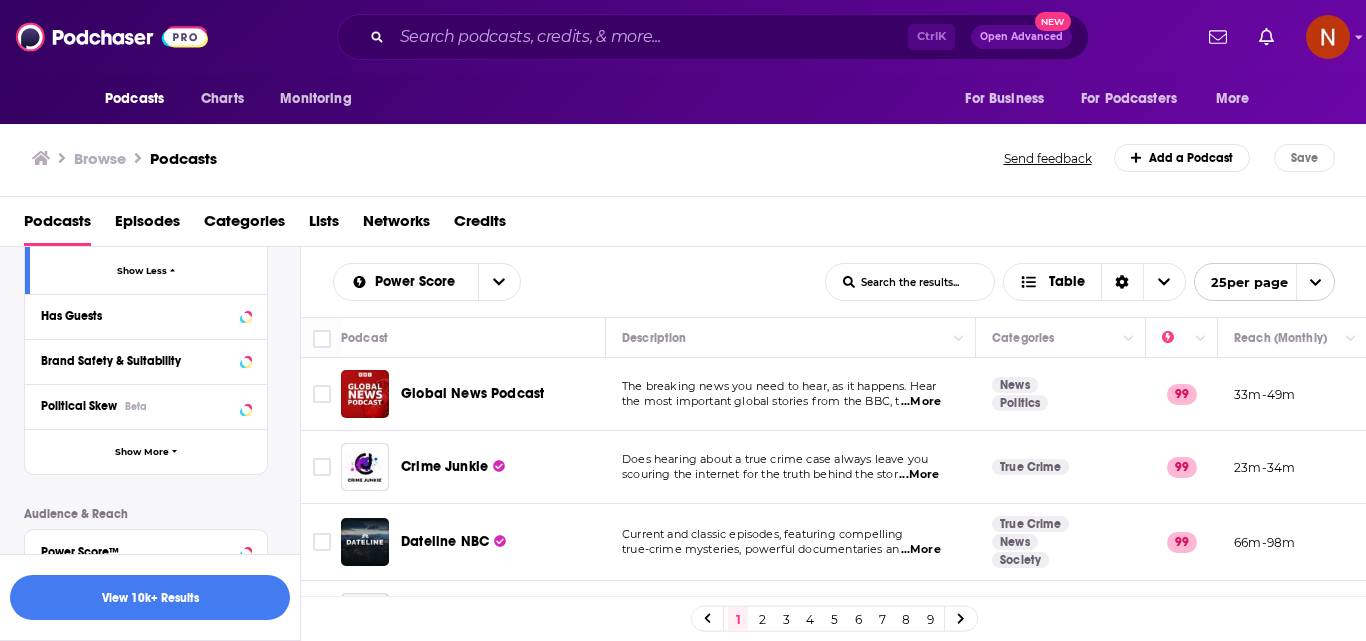 scroll, scrollTop: 6975, scrollLeft: 0, axis: vertical 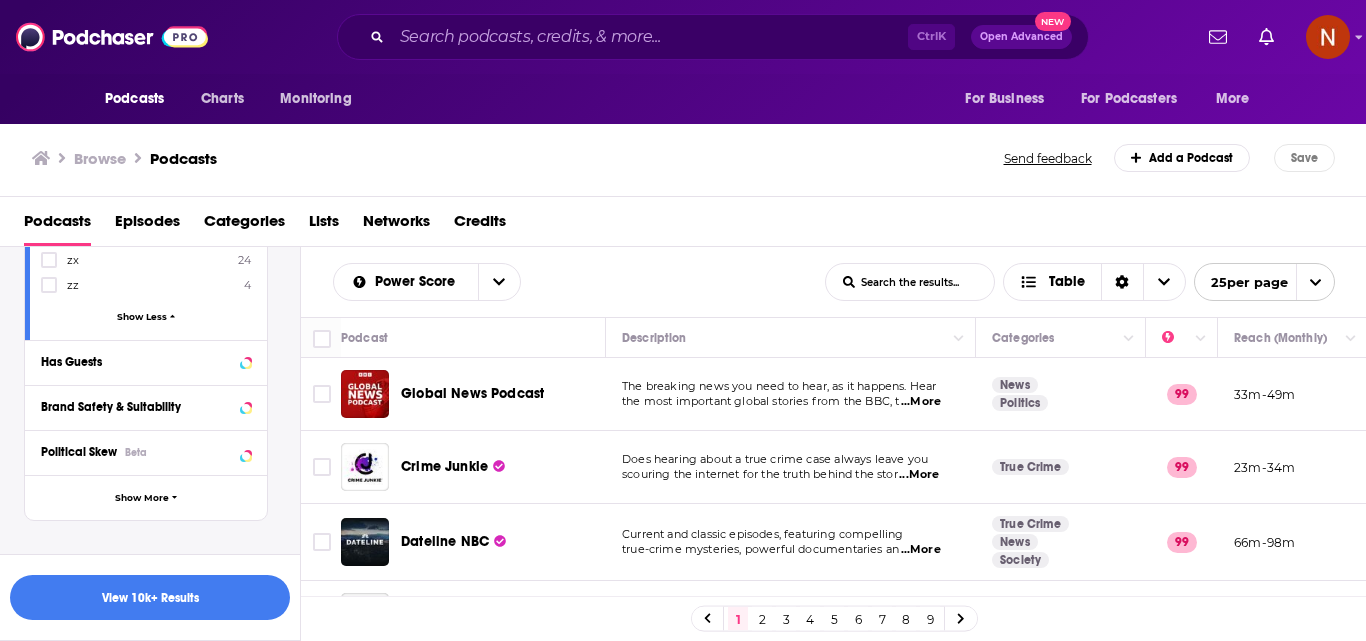 click on "Show Less" at bounding box center [142, 316] 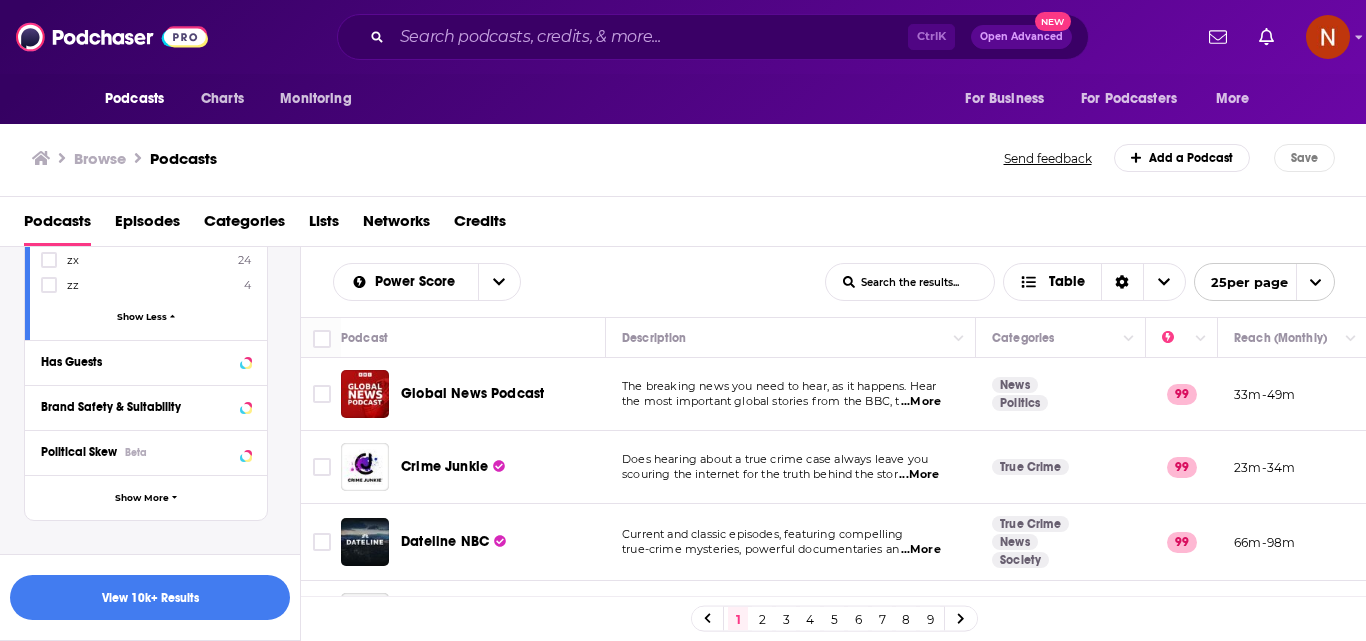 scroll, scrollTop: 764, scrollLeft: 0, axis: vertical 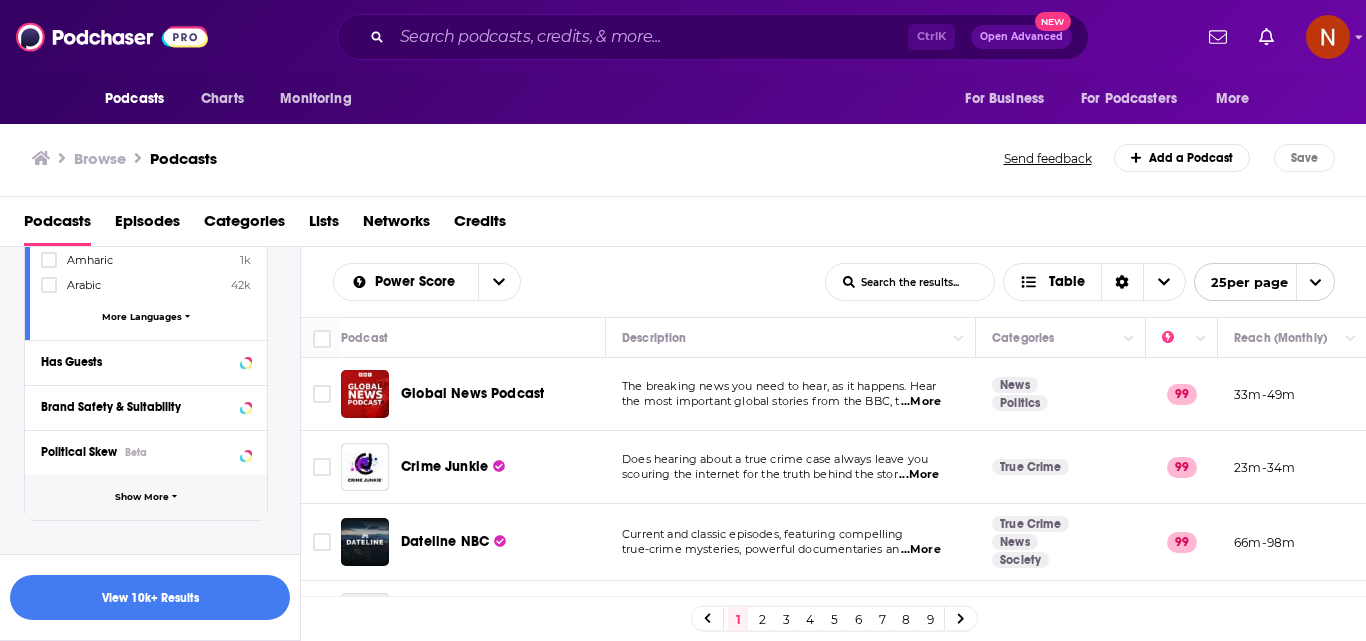 click on "Show More" at bounding box center (146, 497) 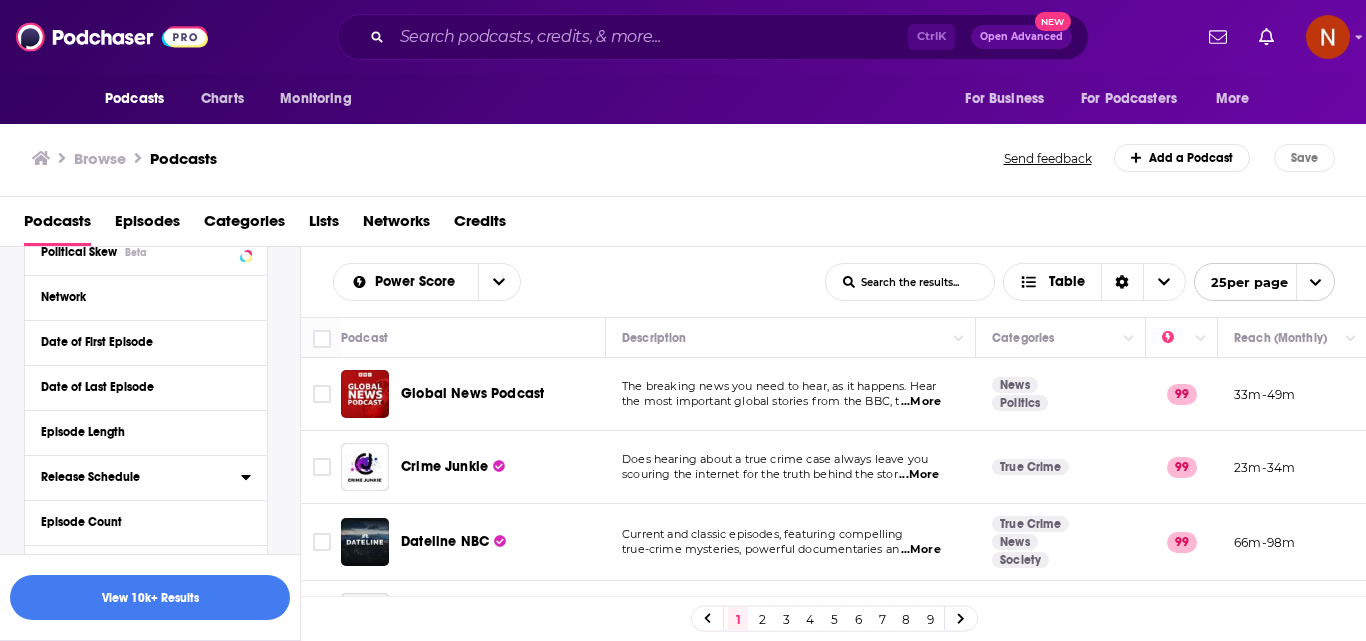 scroll, scrollTop: 1064, scrollLeft: 0, axis: vertical 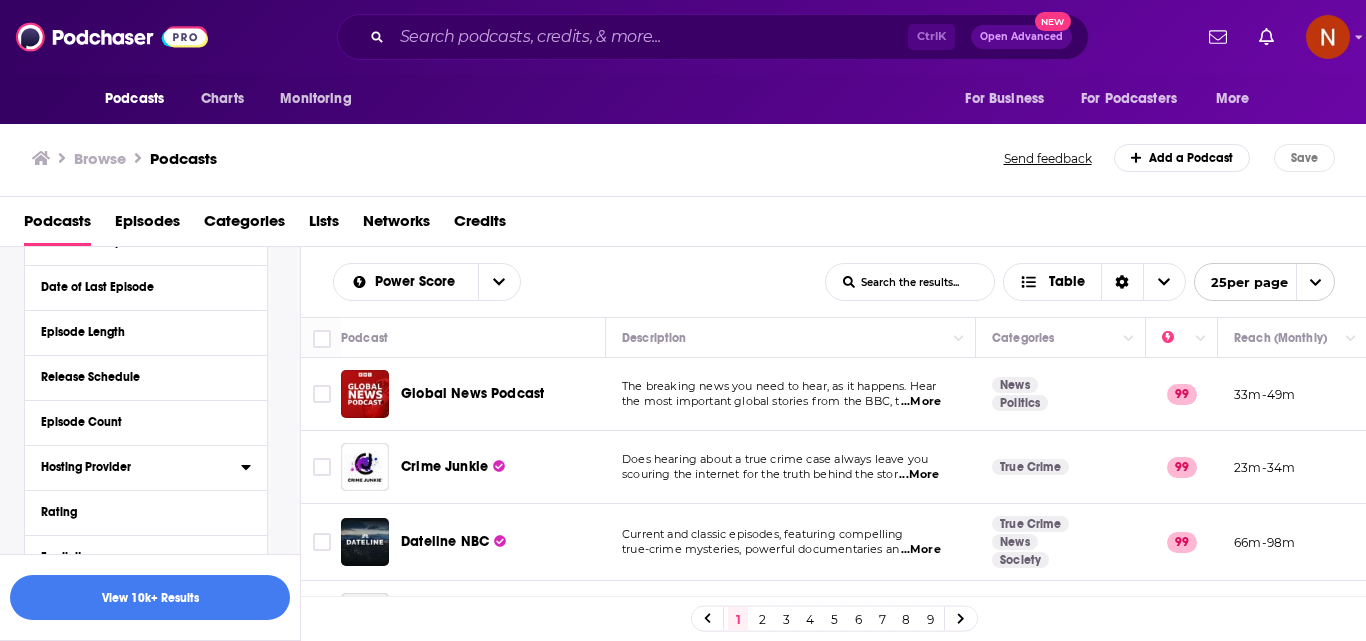 click on "Hosting Provider" at bounding box center [134, 467] 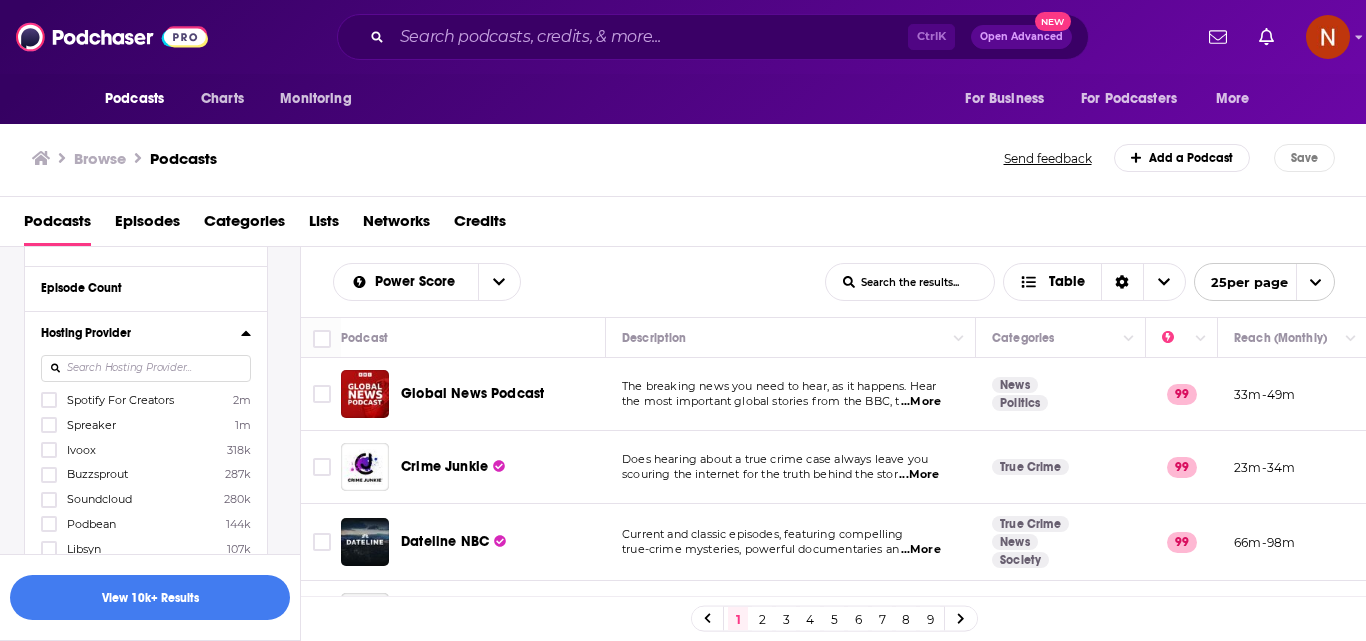 scroll, scrollTop: 1164, scrollLeft: 0, axis: vertical 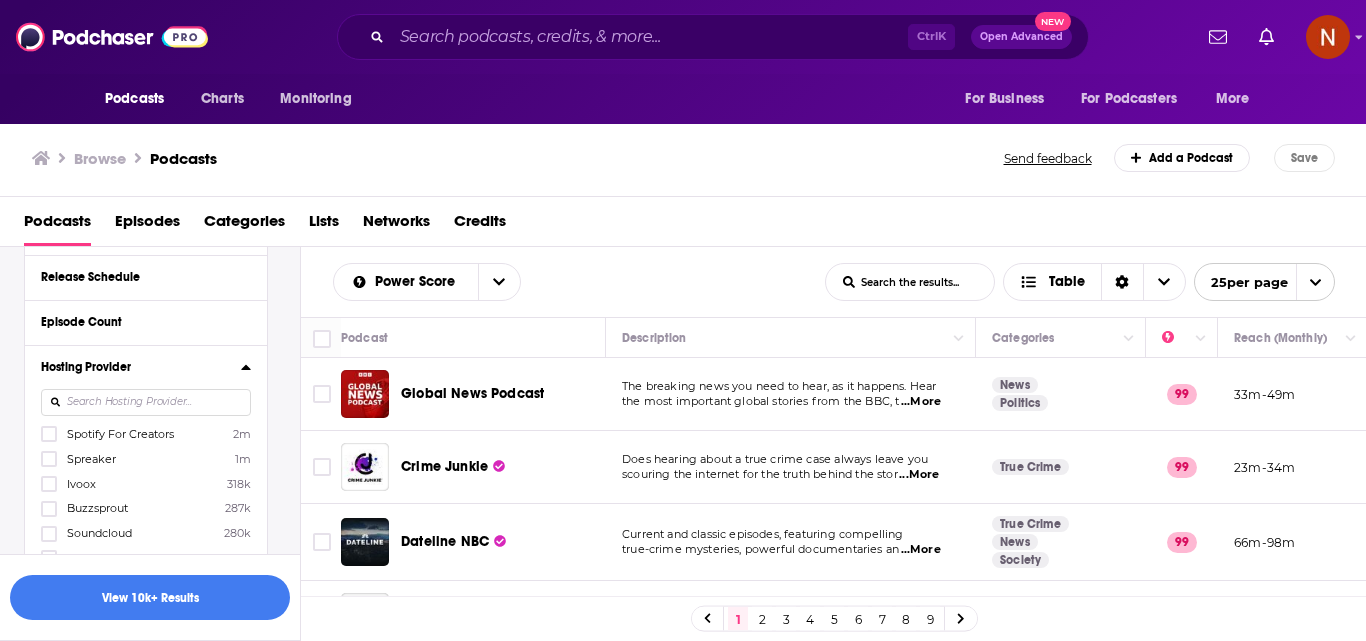 click at bounding box center [146, 402] 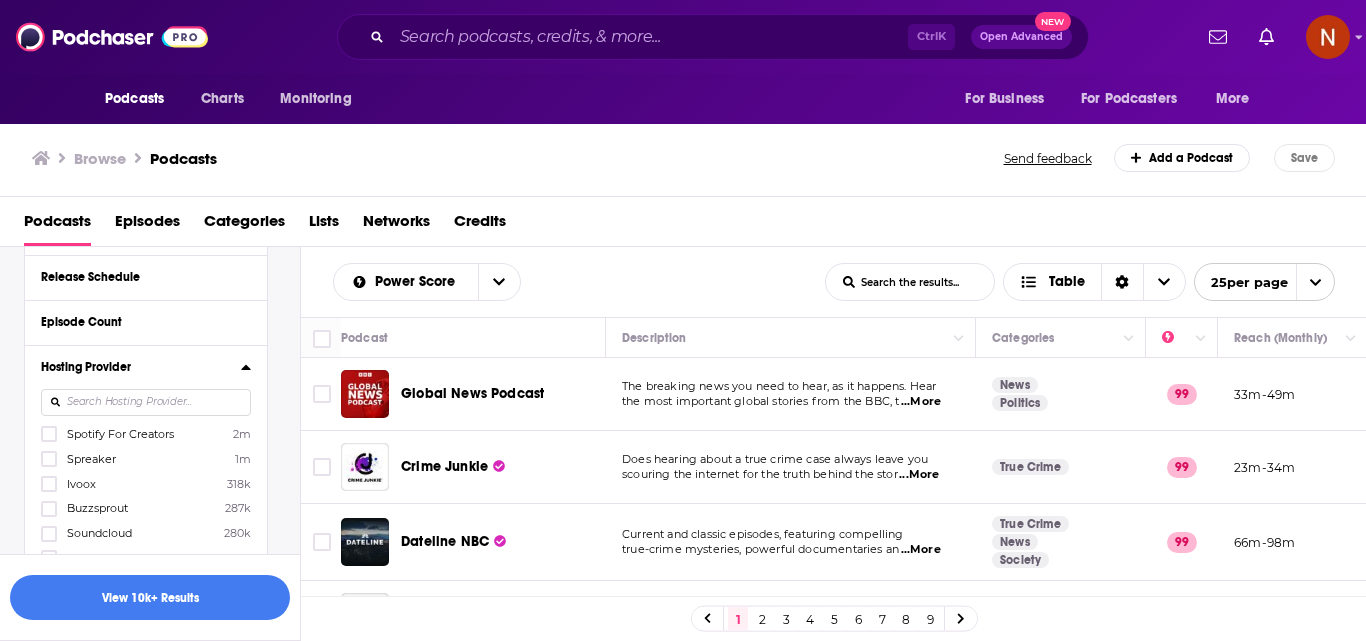 click on "Spreaker" at bounding box center [91, 459] 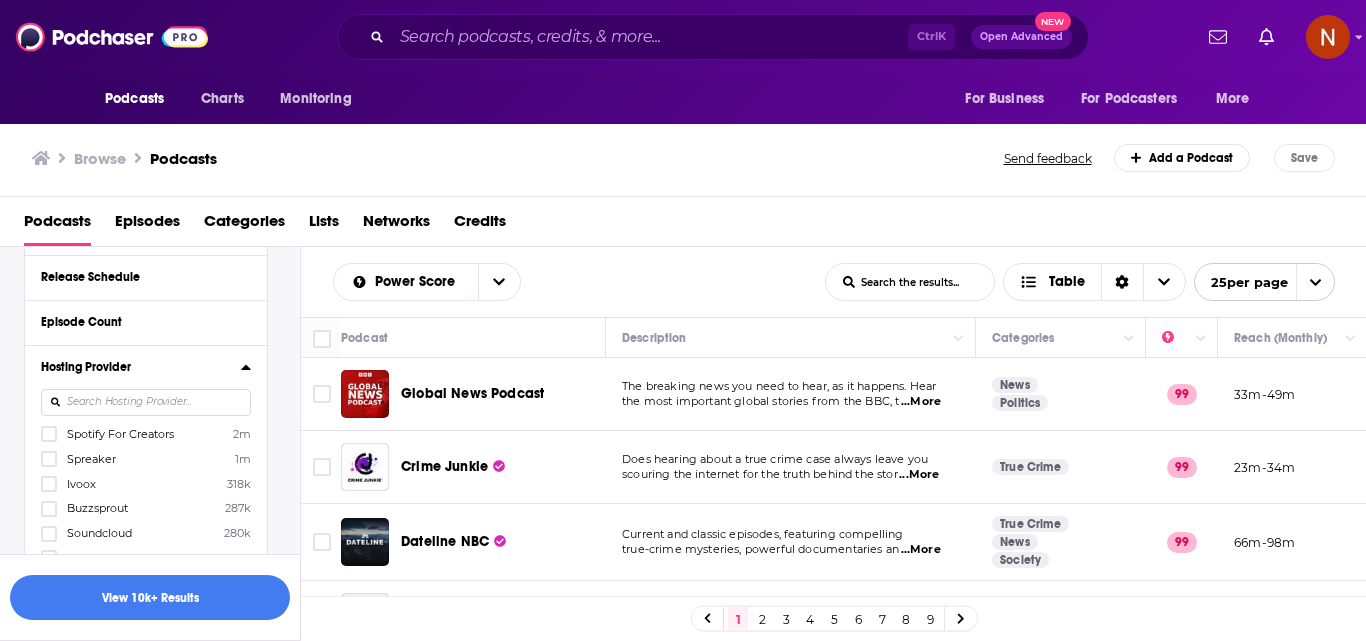 click at bounding box center [49, 465] 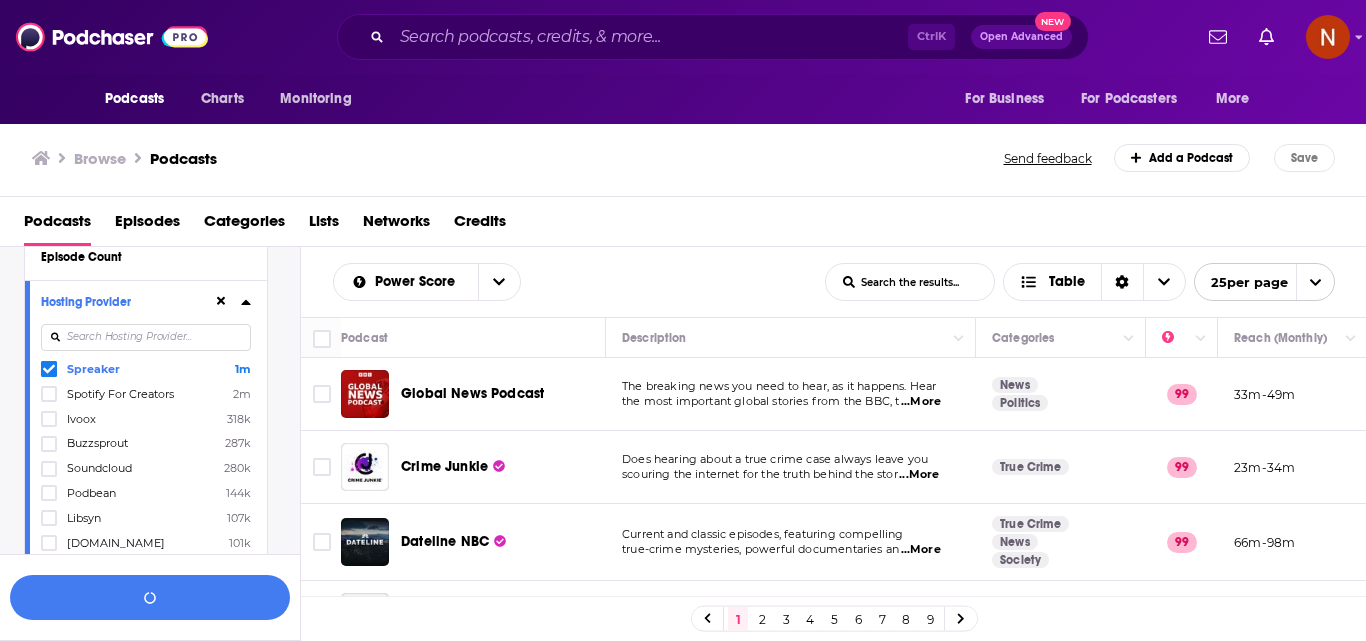 scroll, scrollTop: 1264, scrollLeft: 0, axis: vertical 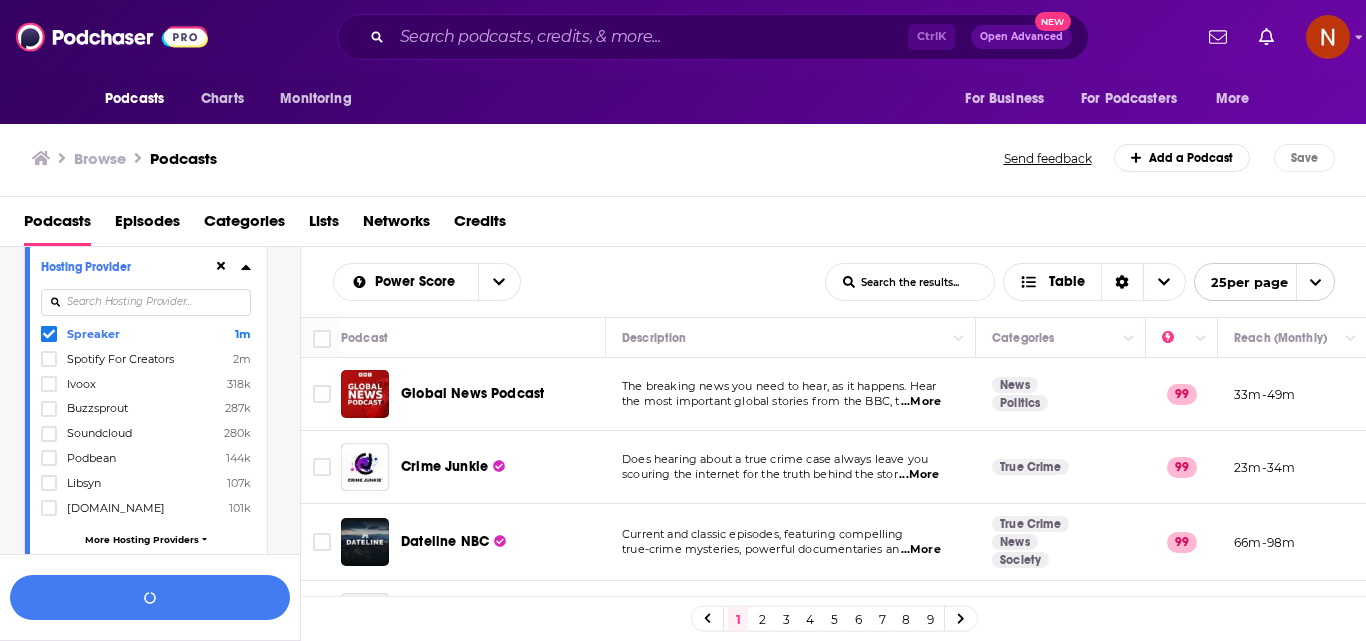 click on "Podbean" at bounding box center (91, 458) 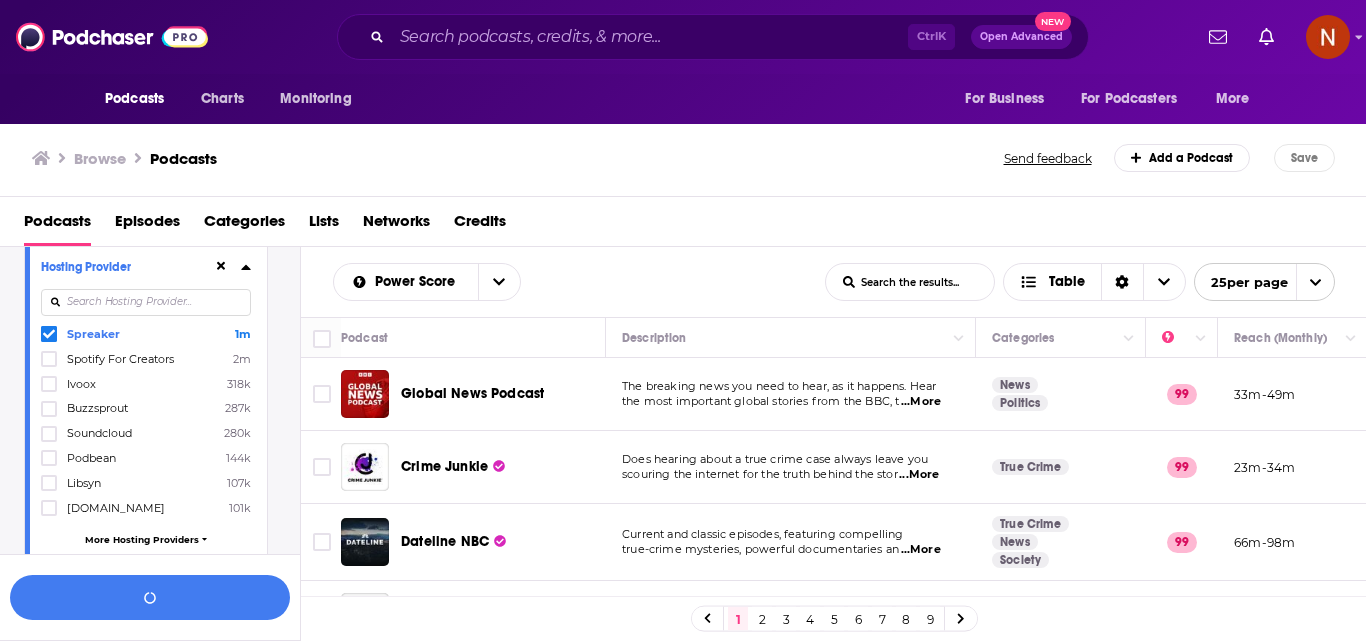 click at bounding box center (49, 464) 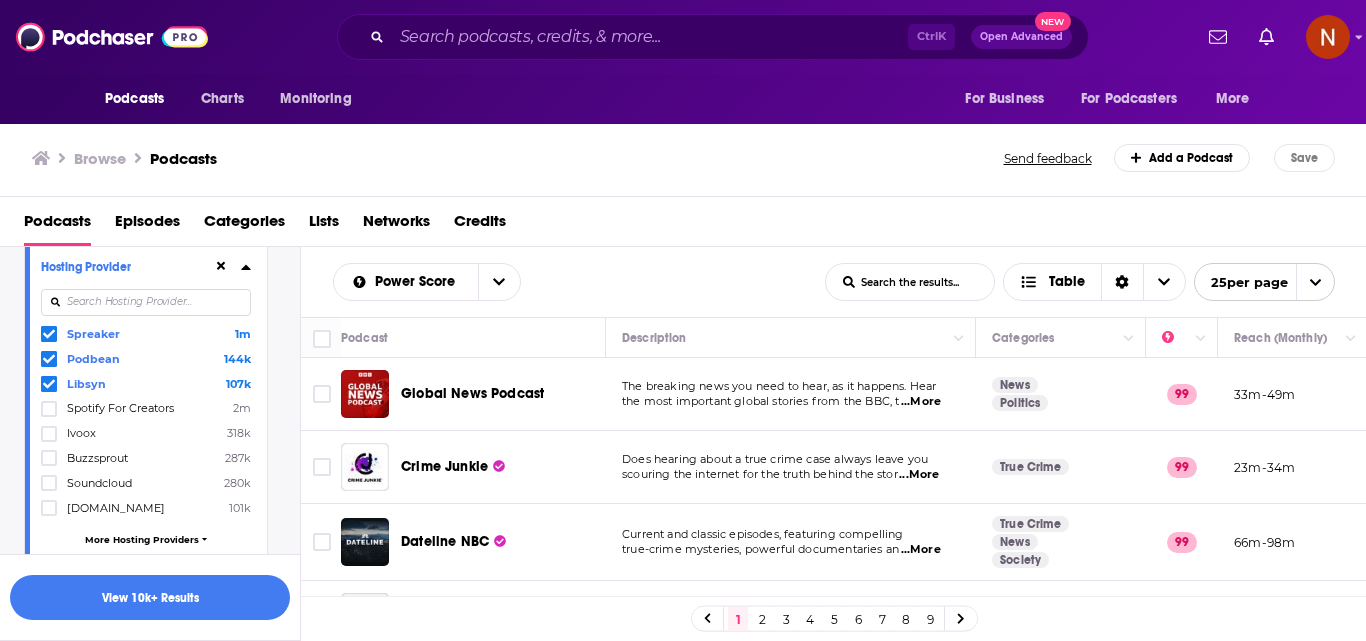 click at bounding box center [146, 302] 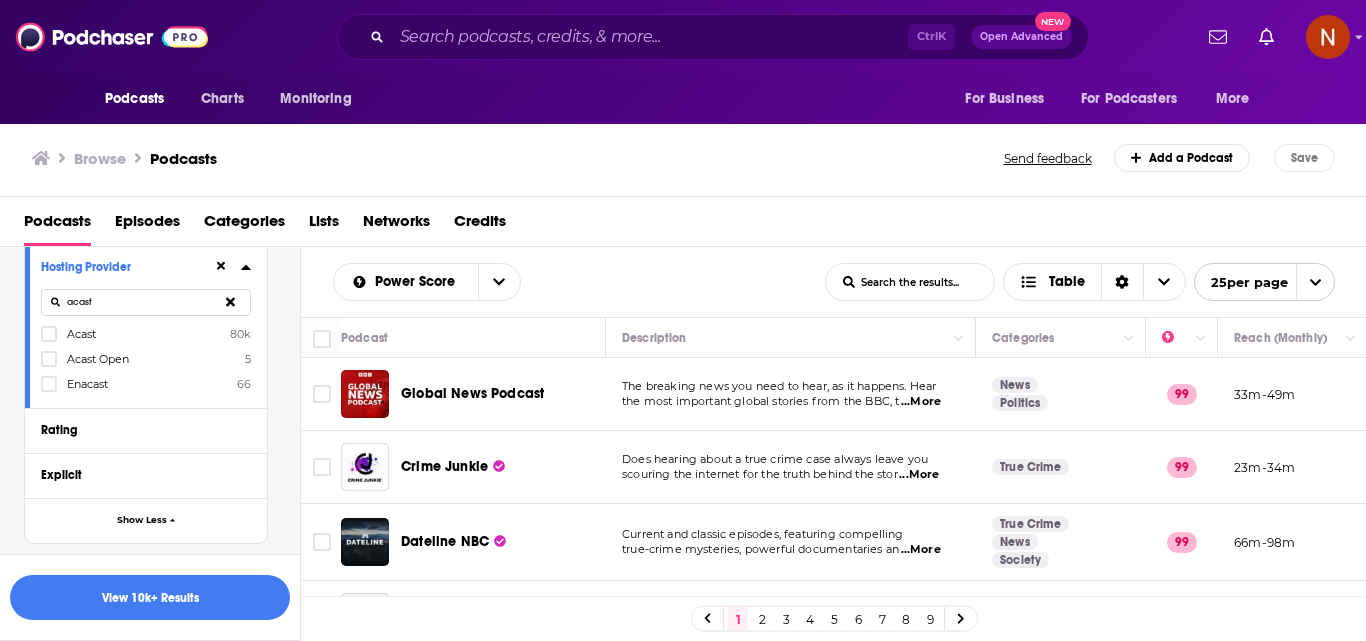type on "acast" 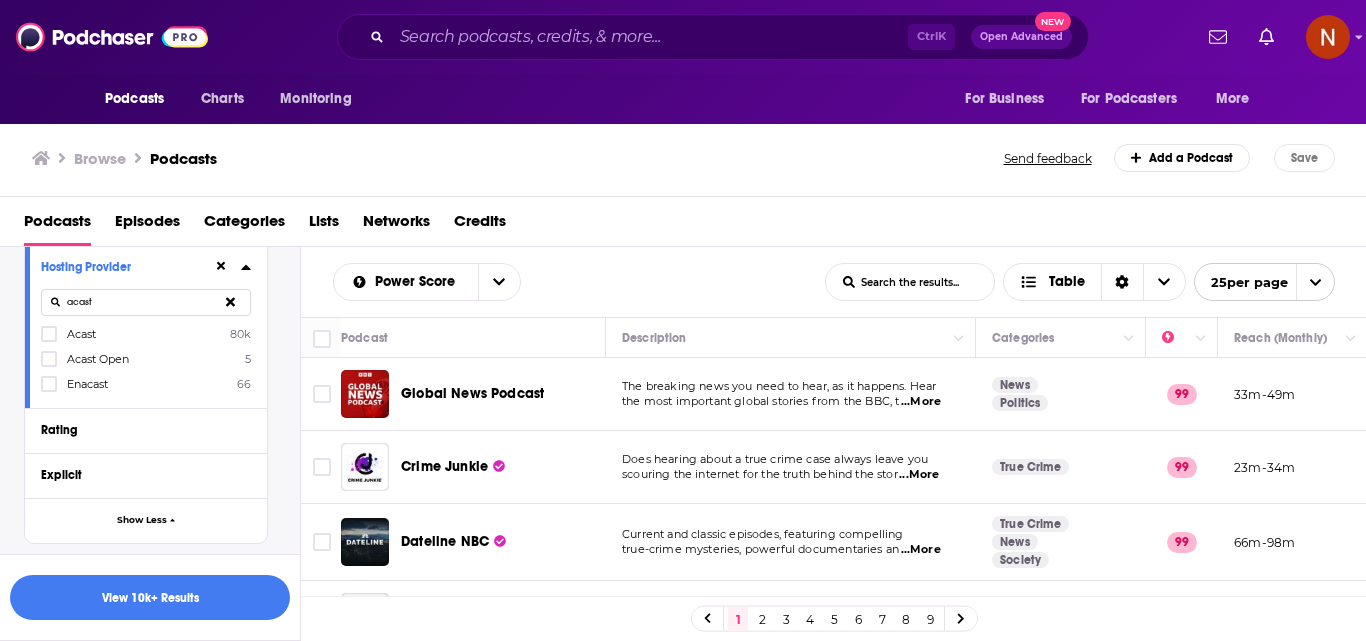 click on "Acast" at bounding box center [81, 334] 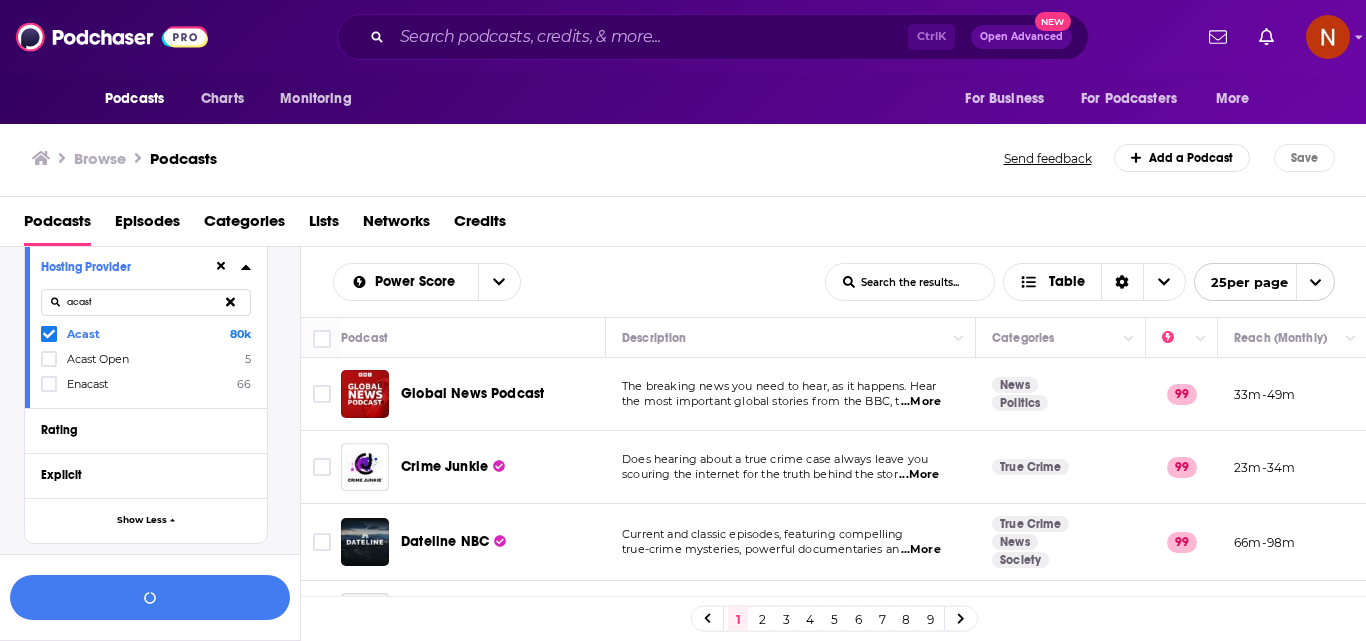 click 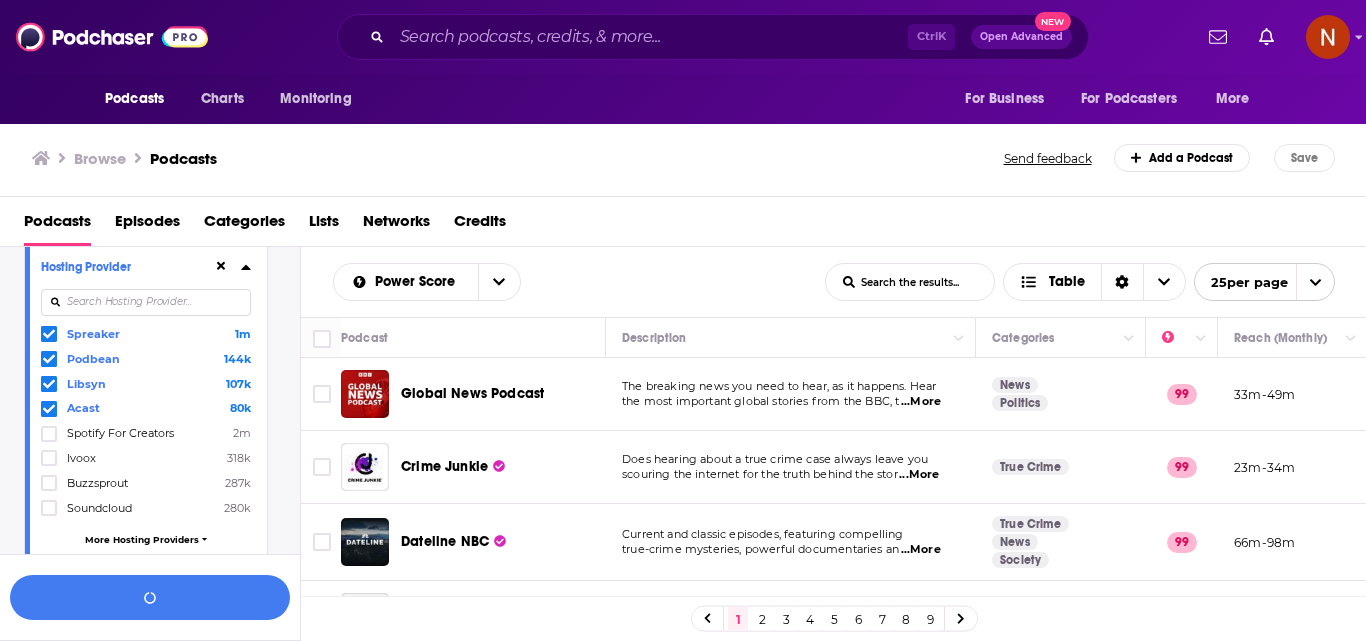 click at bounding box center (146, 302) 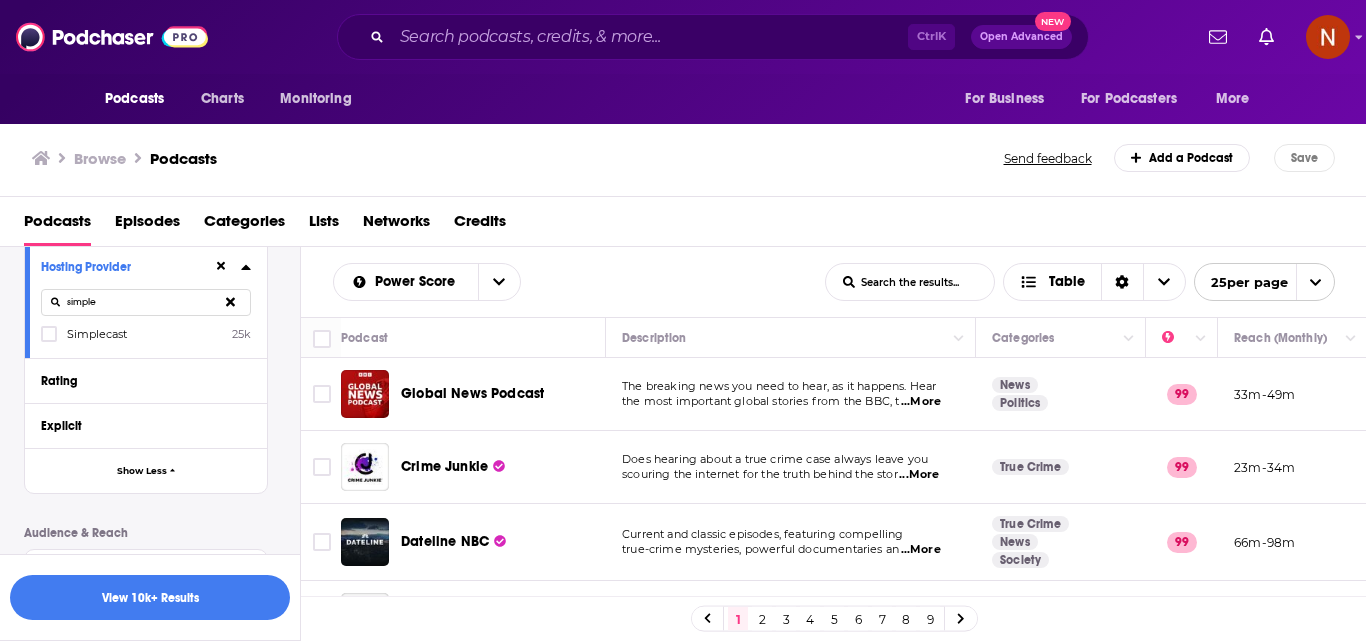 type on "simple" 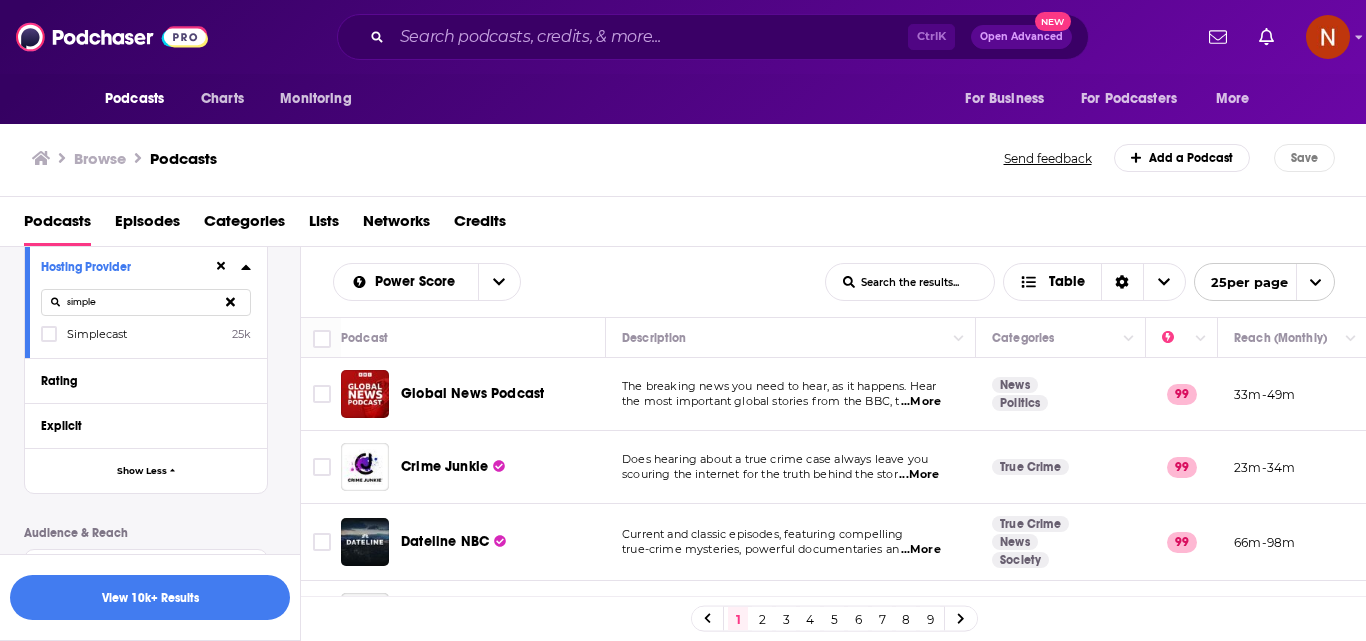 click on "Simplecast" at bounding box center (97, 334) 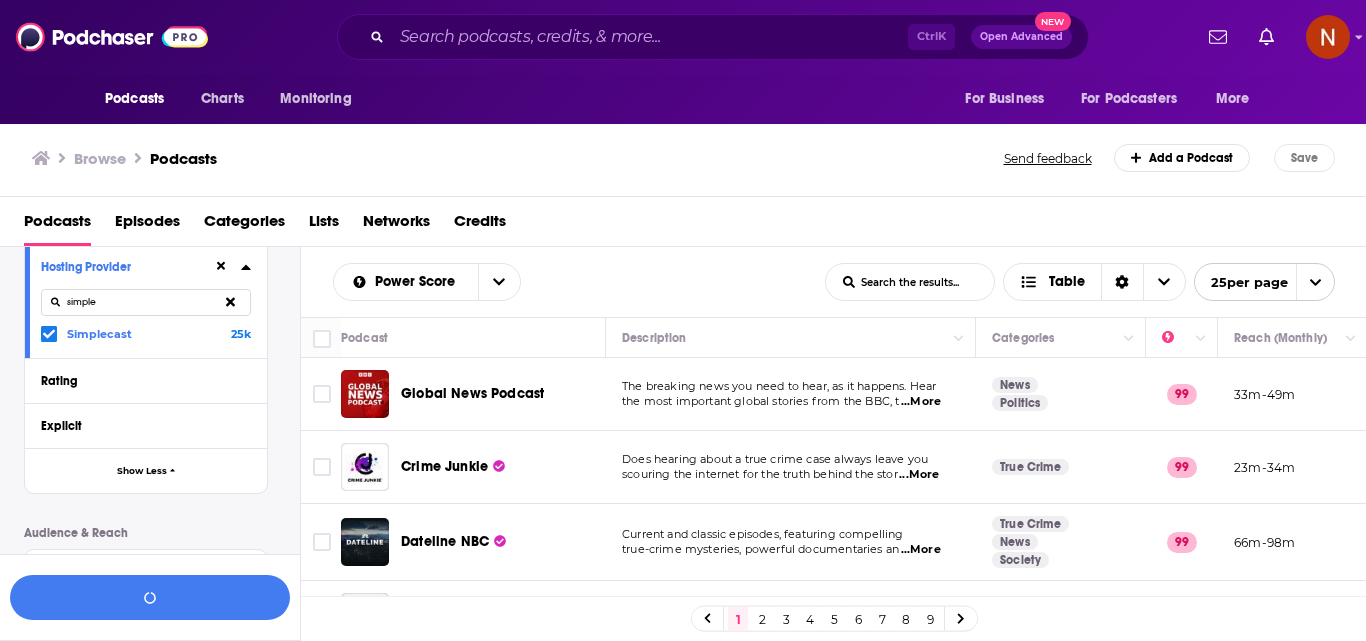 click 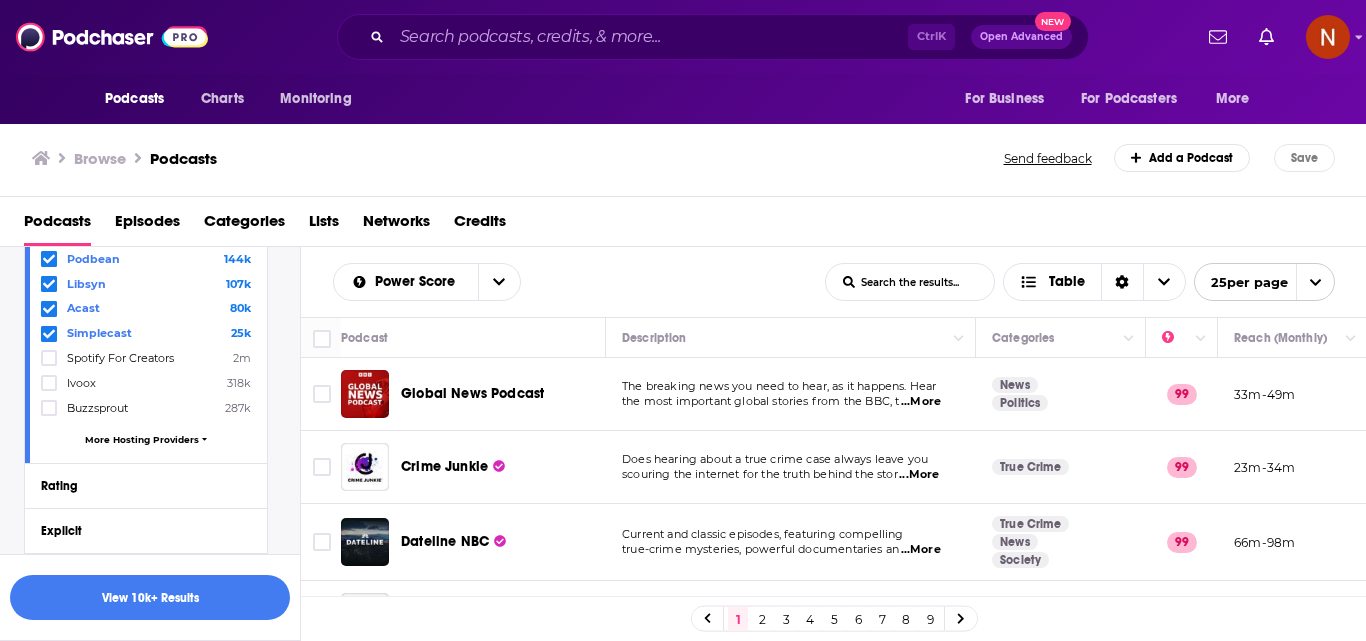 scroll, scrollTop: 1264, scrollLeft: 0, axis: vertical 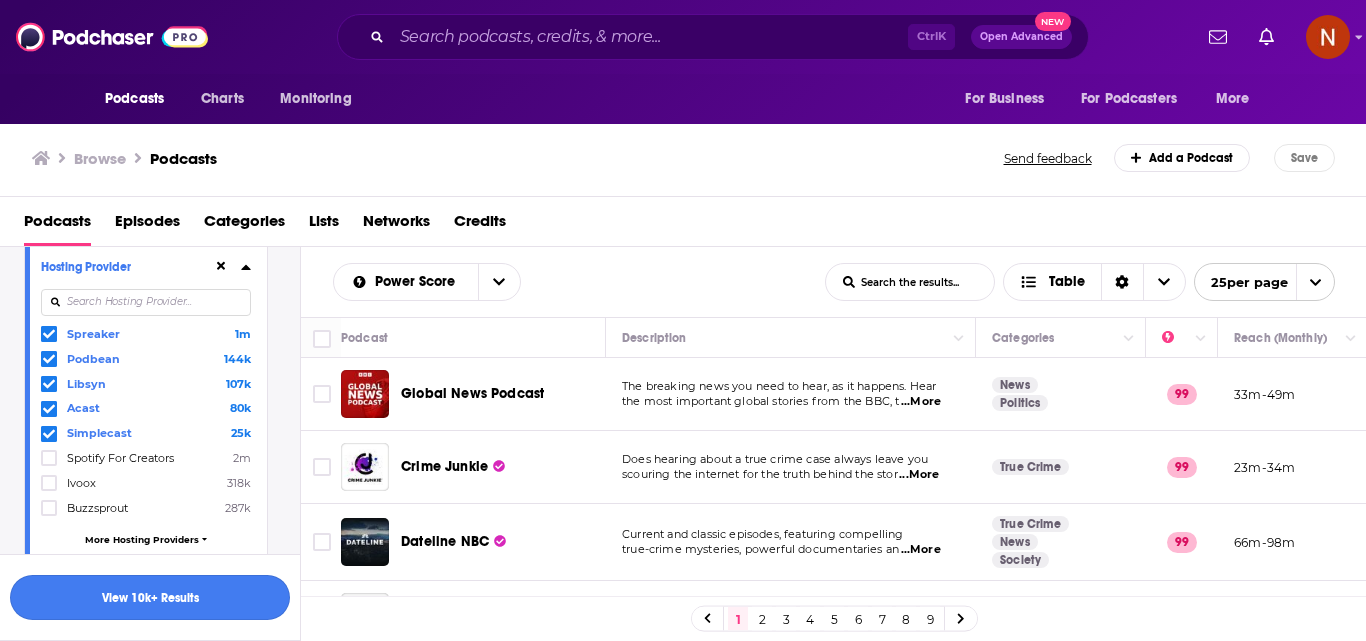 click on "View 10k+ Results" at bounding box center [150, 597] 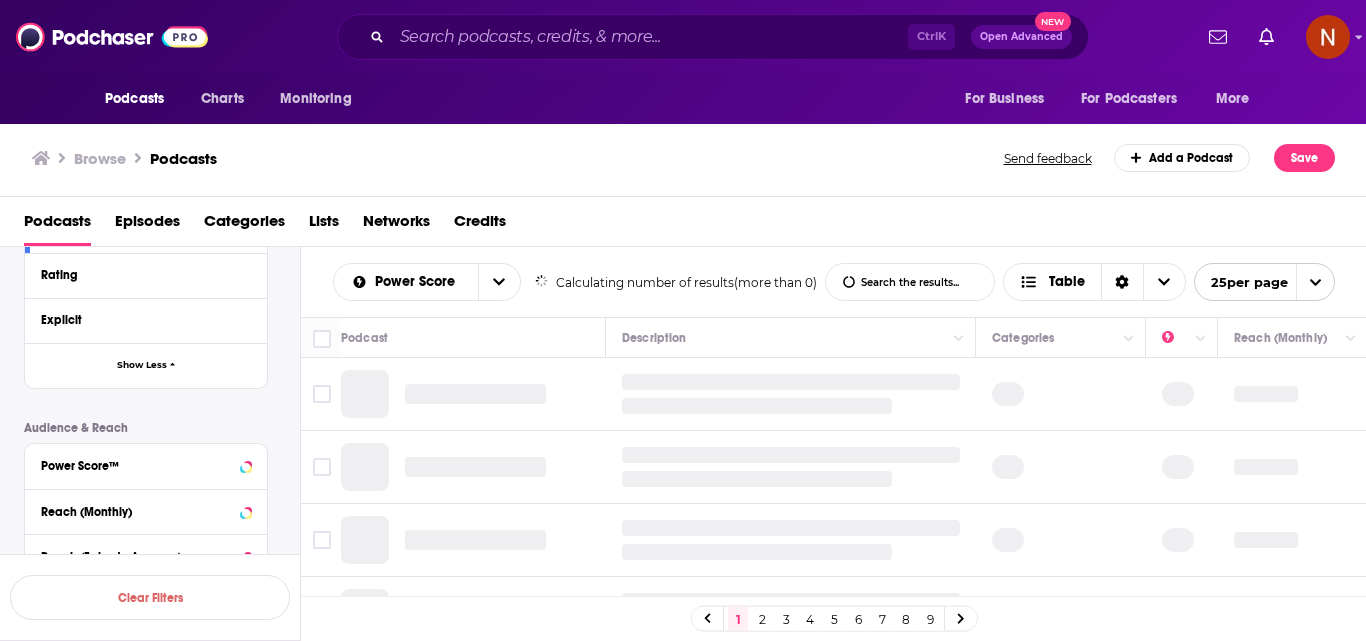 scroll, scrollTop: 1059, scrollLeft: 0, axis: vertical 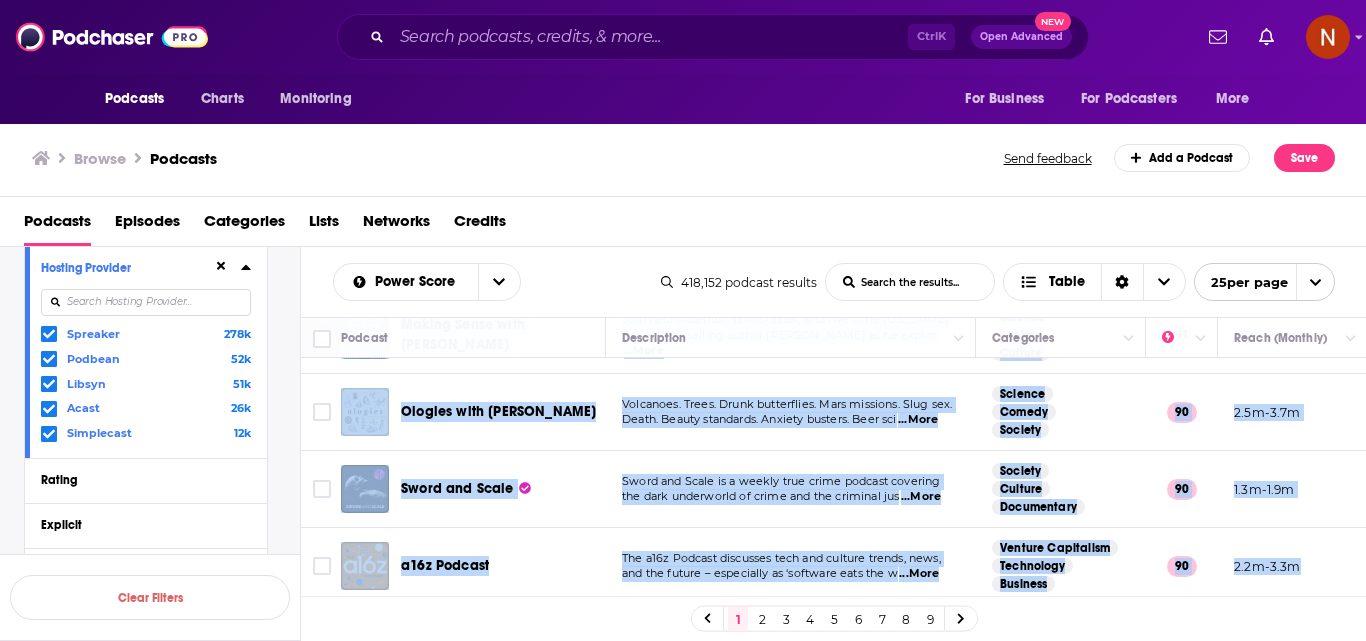 drag, startPoint x: 401, startPoint y: 370, endPoint x: 1294, endPoint y: 583, distance: 918.0512 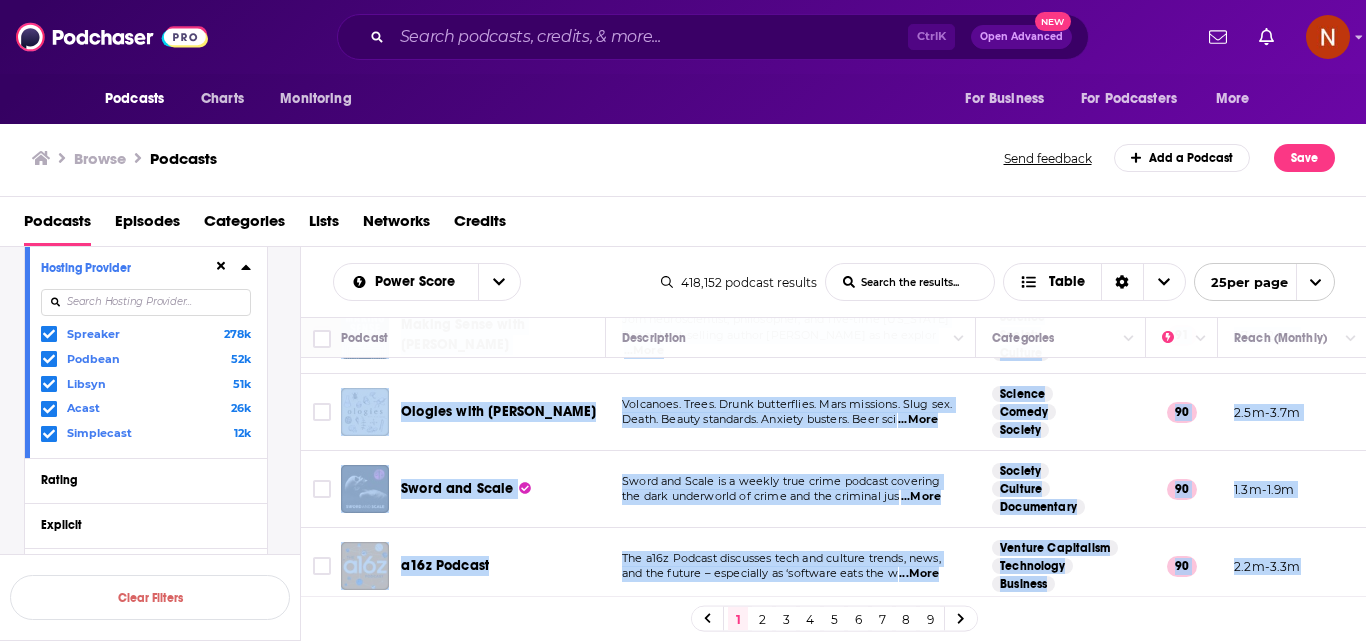 click on "Podcast Description Categories Reach (Monthly) Reach (Episode) Top Country Dateline NBC Current and classic episodes, featuring compelling true-crime mysteries, powerful documentaries an  ...More True Crime News Society 99 66m-98m 1.8m-2.7m   US The Daily This is what the news should sound like. The biggest stories of our time, told by the best journalists in t  ...More News Politics 99 48m-71m 823k-1.2m   US The [PERSON_NAME] Podcast You can change your life and [PERSON_NAME] will show you how. The [PERSON_NAME] Podcast is the #1 podcast o  ...More Education Health Fitness 98 15m-22m 746k-1.1m   US [PERSON_NAME] Talks Daily Want [PERSON_NAME] Talks on the go? Everyday, this feed brings you our latest talks in audio format. Hear thought-prov  ...More Society Culture Arts 97 9.4m-14m 220k-269k   US The [PERSON_NAME] Show Tired of the lies? Tired of the spin? Are you ready to hear the hard-hitting truth in comprehensive, conserva  ...More News Politics Conservative 97 31m-46m 554k-822k   US Pod Save America  ...More News Politics 96   US" at bounding box center (834, 457) 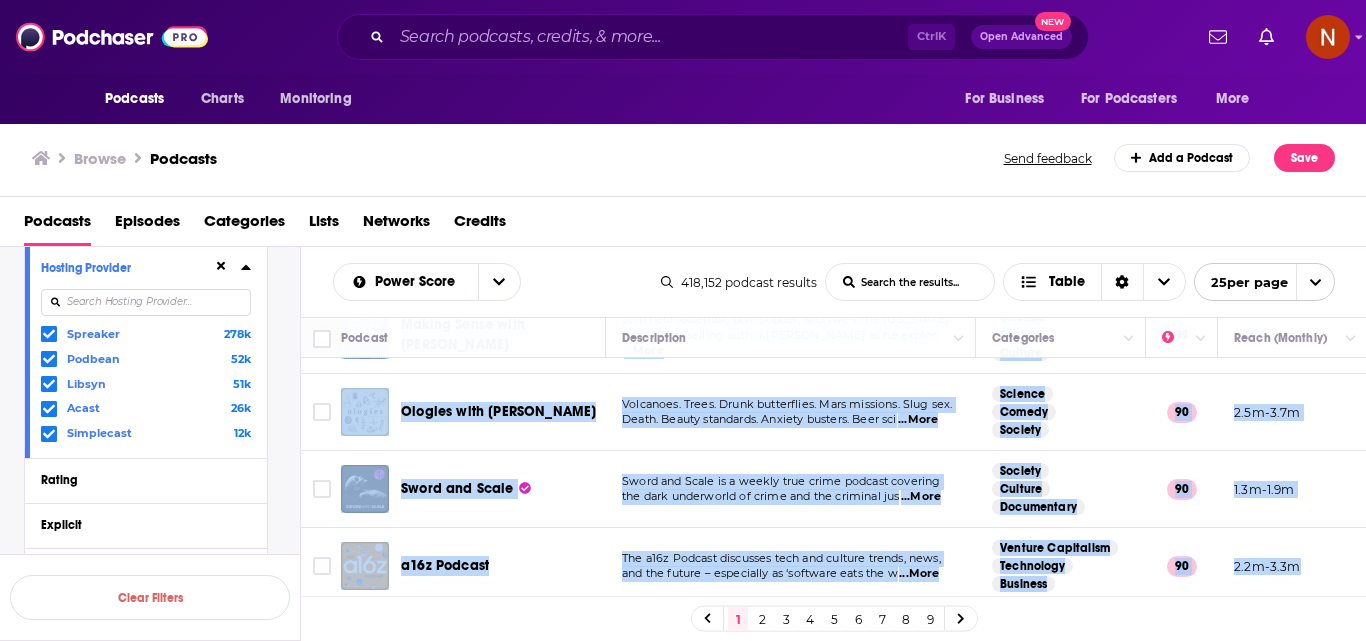 click on "2" at bounding box center [762, 619] 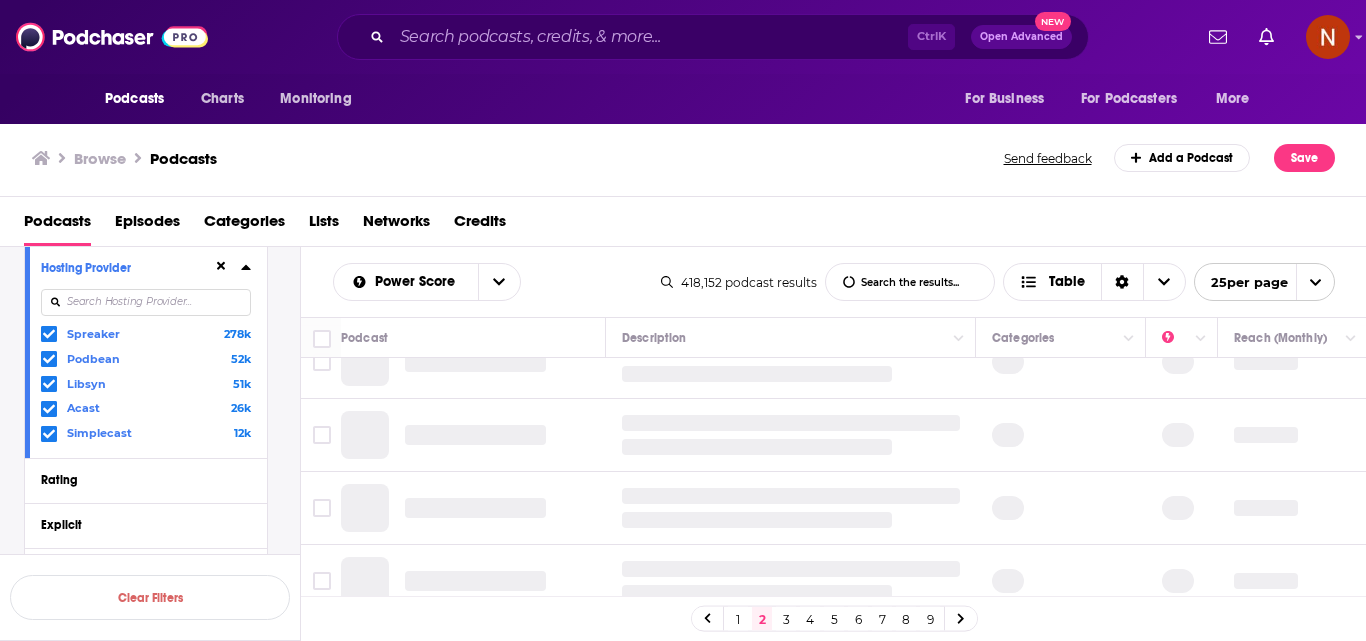 scroll, scrollTop: 0, scrollLeft: 0, axis: both 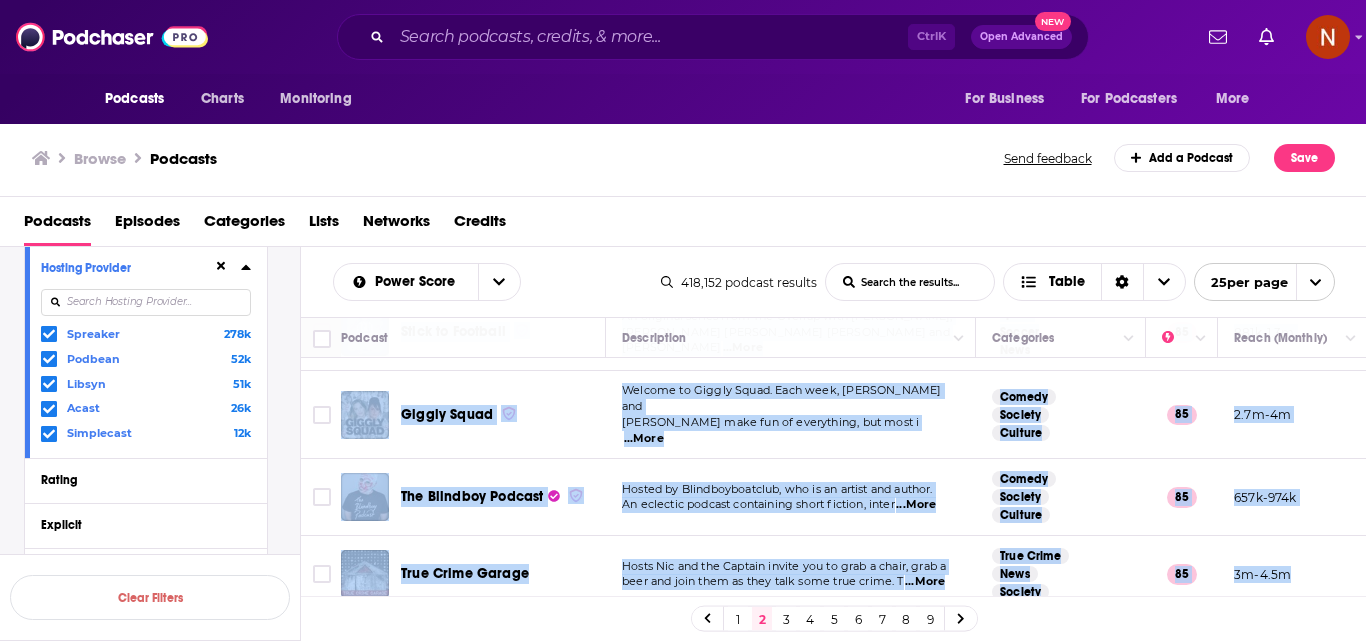 drag, startPoint x: 404, startPoint y: 375, endPoint x: 1299, endPoint y: 567, distance: 915.3628 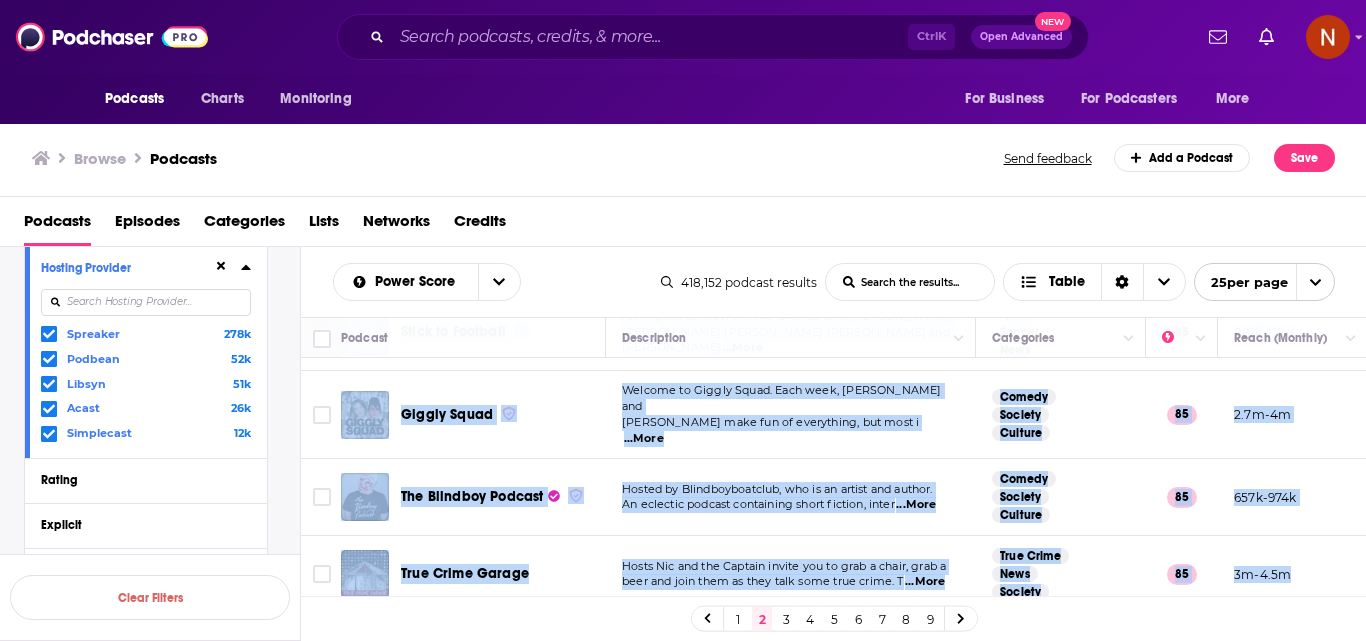 click on "Revolutions Season 12 premiered [DATE] – a nonfictional account of The Martian Revolution of 2247.  [PERSON_NAME]More History Education News 89 2.4m-3.5m 479k-711k   US The Mindset Mentor The Mindset Mentor™ podcast is designed for anyone desiring motivation, direction, and focus in life. Ho  ...More Health Fitness Education 88 787k-1.2m 17k-25k   US Pod Save the World “Pod Save America” cohost [PERSON_NAME] thought foreign policy was boring and complicated until he got th  ...More News Politics 88 1.4m-2.1m 230k-342k   US [GEOGRAPHIC_DATA]: The Latest The world’s most listened to, and award-winning, podcast covering the war in [GEOGRAPHIC_DATA]Every weekday, the Tel  ...More News Society Culture 88 1.4m-2.1m 68k-83k   US The [PERSON_NAME] Show The [PERSON_NAME] Show airs Mondays at 9pm ET on MSNBC, and shortly thereafter in this feed. **SPEC  ...More News 88 3.3m-4.9m 120k-178k   US Small Town Murder Two comedians look at a small town, what makes it tick, and a murder that took place there. In depth rese 88" at bounding box center [1053, -361] 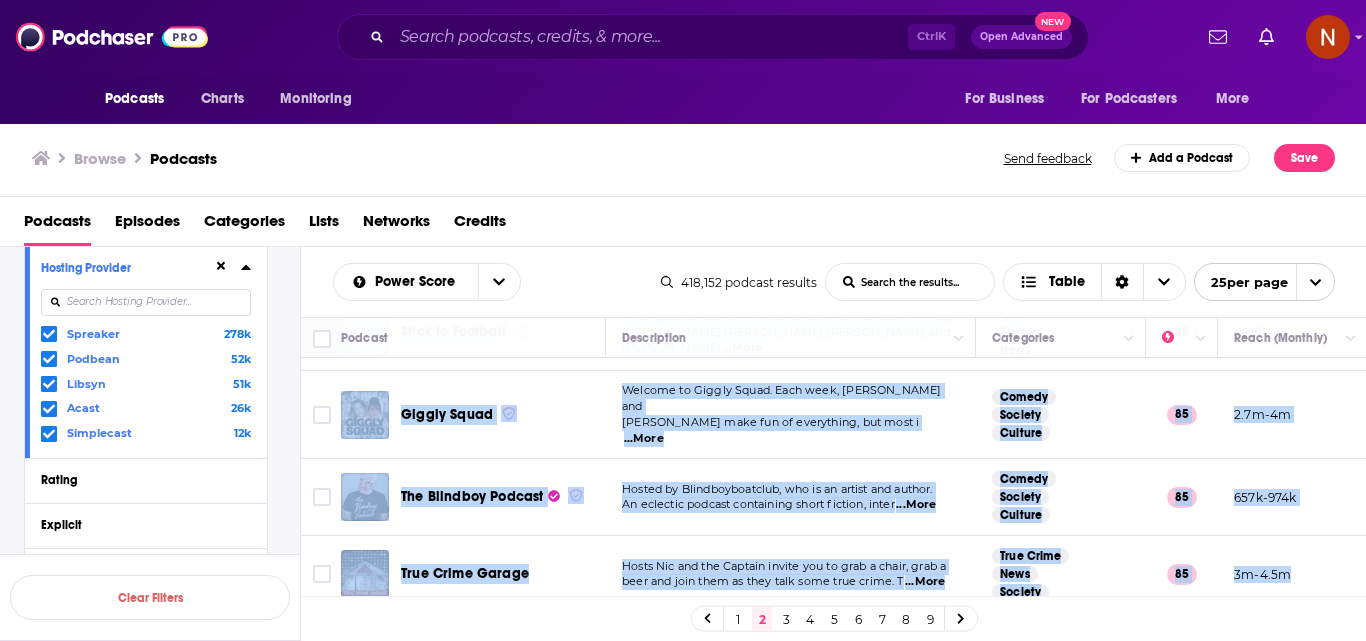 click on "3" at bounding box center [786, 619] 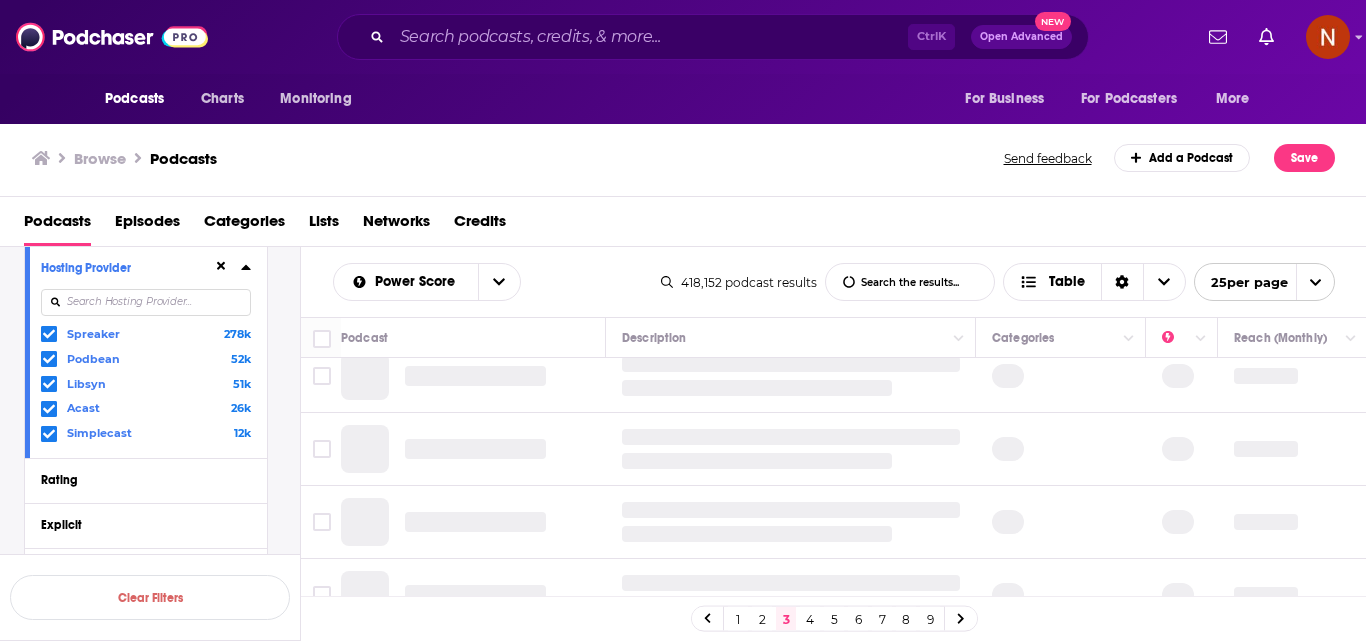 scroll, scrollTop: 0, scrollLeft: 0, axis: both 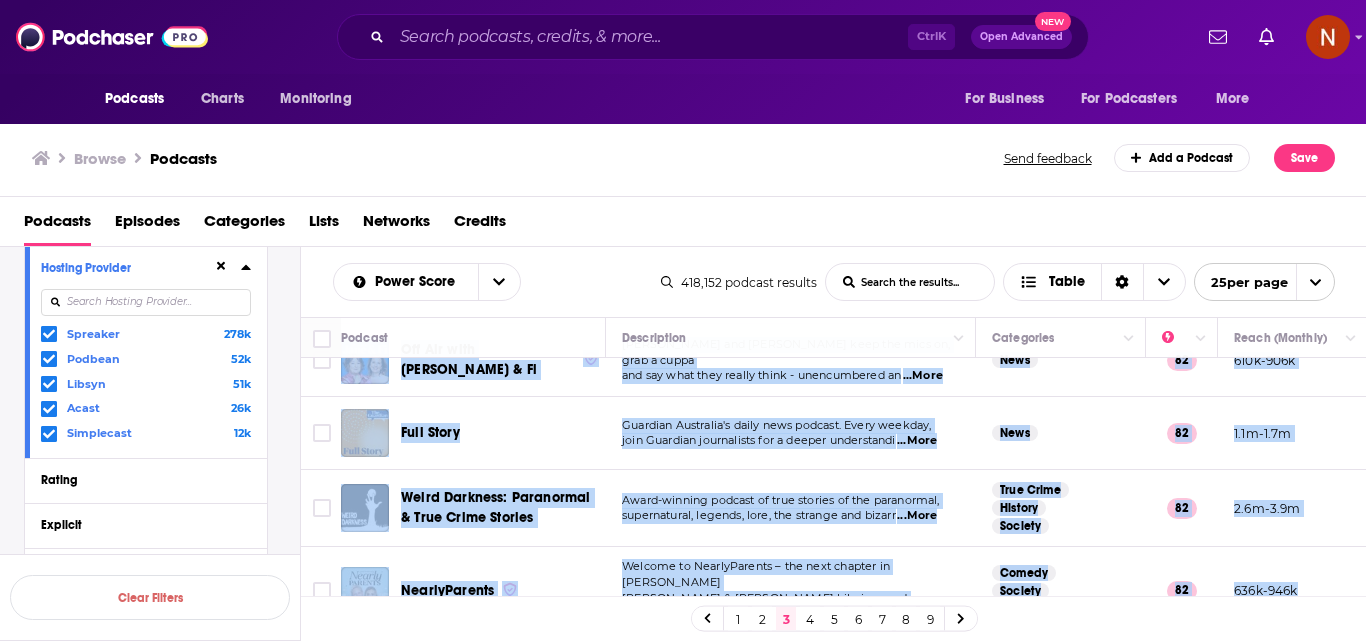 drag, startPoint x: 400, startPoint y: 373, endPoint x: 1299, endPoint y: 562, distance: 918.6523 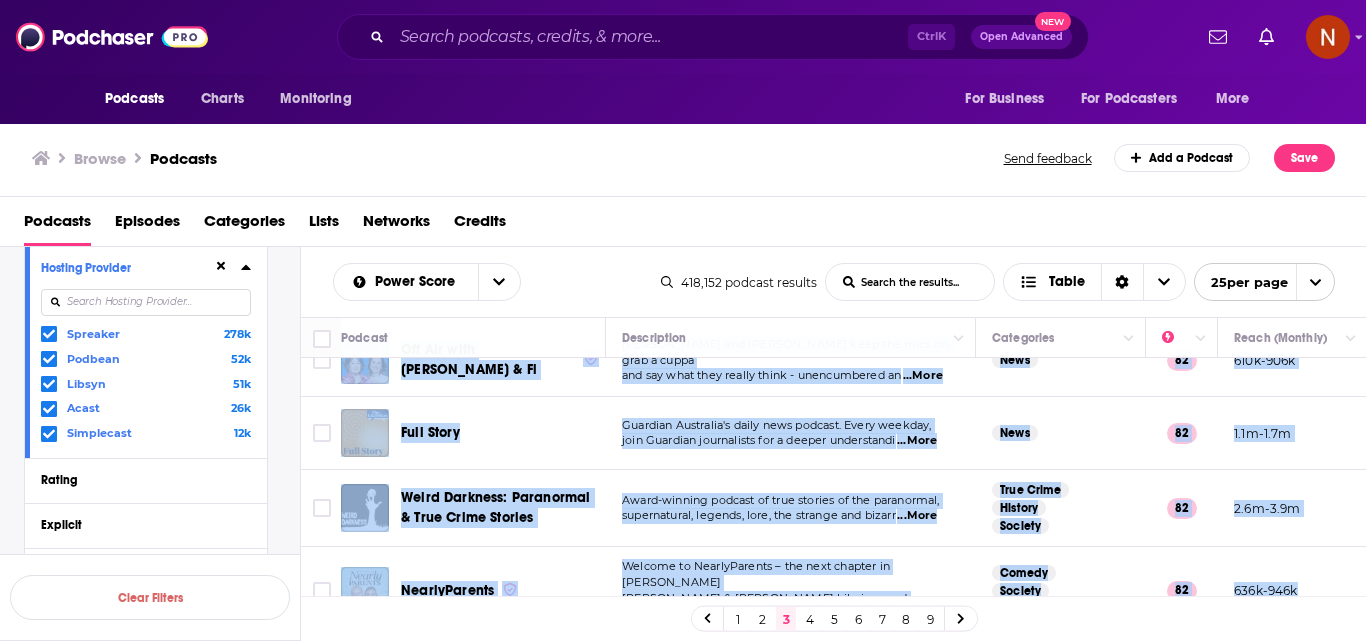 click on "The High Performance Podcast Welcome to High Performance. Through fascinating conversations with remarkable guests, [PERSON_NAME]  ...More Health Fitness Sports 84 785k-1.2m 51k-62k   GB The Headlines Catch up on [DATE] top stories, with insight and analysis from Times reporters all over the world. From the t  ...More News Society Culture 84 1.9m-2.9m 50k-75k   US Dark Downeast Dark Downeast: [US_STATE] and New England's True Crime Podcast digs into the decades-old and modern da  ...More True Crime Society Culture 84 1.7m-2.5m 177k-263k   [DEMOGRAPHIC_DATA] [PERSON_NAME] Hardcore History In "Hardcore History" journalist and broadcaster [PERSON_NAME] takes his "Martian", unorthodox way of thinking an  ...More History Society Culture 84 829k-1.2m 2.3m-3.4m   US The Athletic FC Podcast The Athletic's flagship football podcast, hosted by [PERSON_NAME] and featuring the likes of [PERSON_NAME]  ...More Sports Soccer News 84 652k-968k 42k-52k   US REAL AF with [PERSON_NAME] Entrepreneur [PERSON_NAME] and his guests discuss, debate,  ...More" at bounding box center (1053, -342) 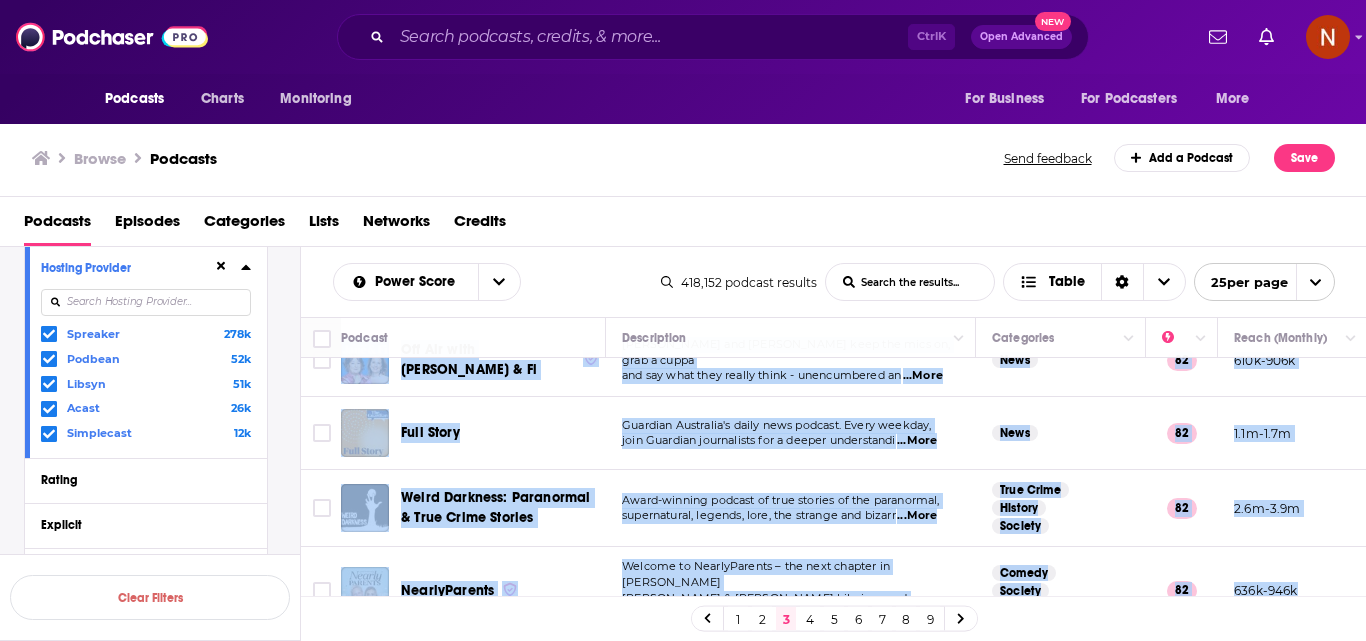 click on "4" at bounding box center (810, 619) 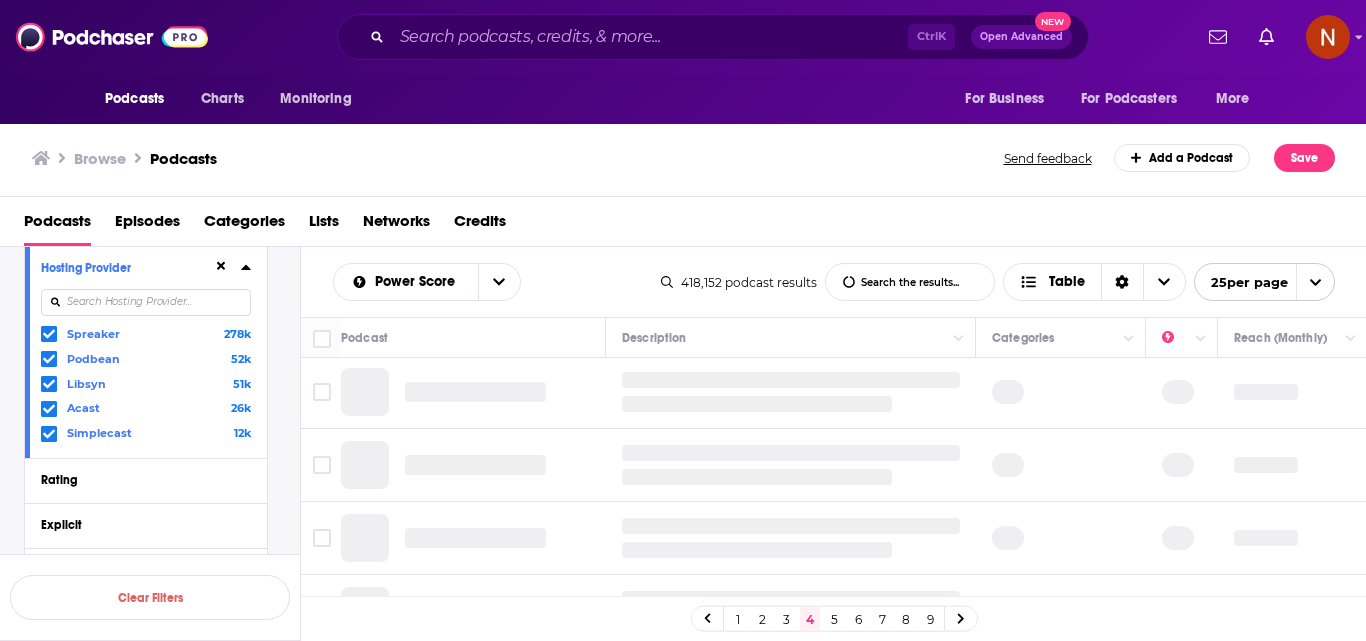 scroll, scrollTop: 0, scrollLeft: 0, axis: both 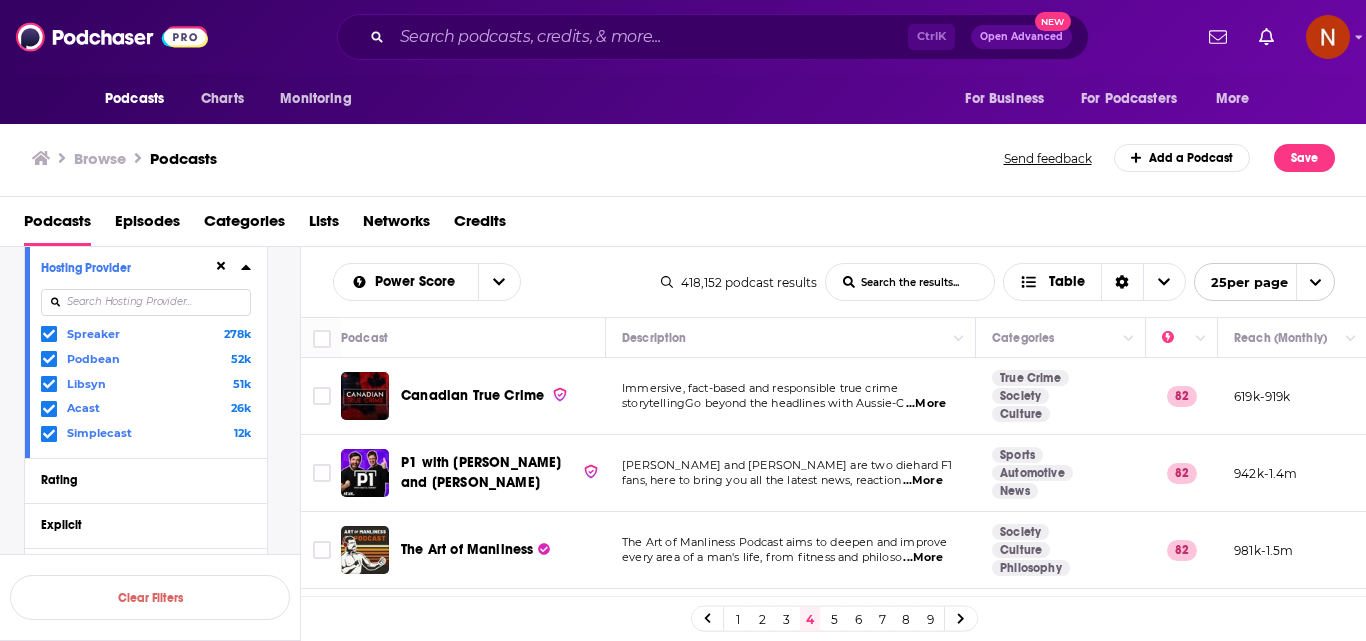 click on "Browse Podcasts" at bounding box center (519, 158) 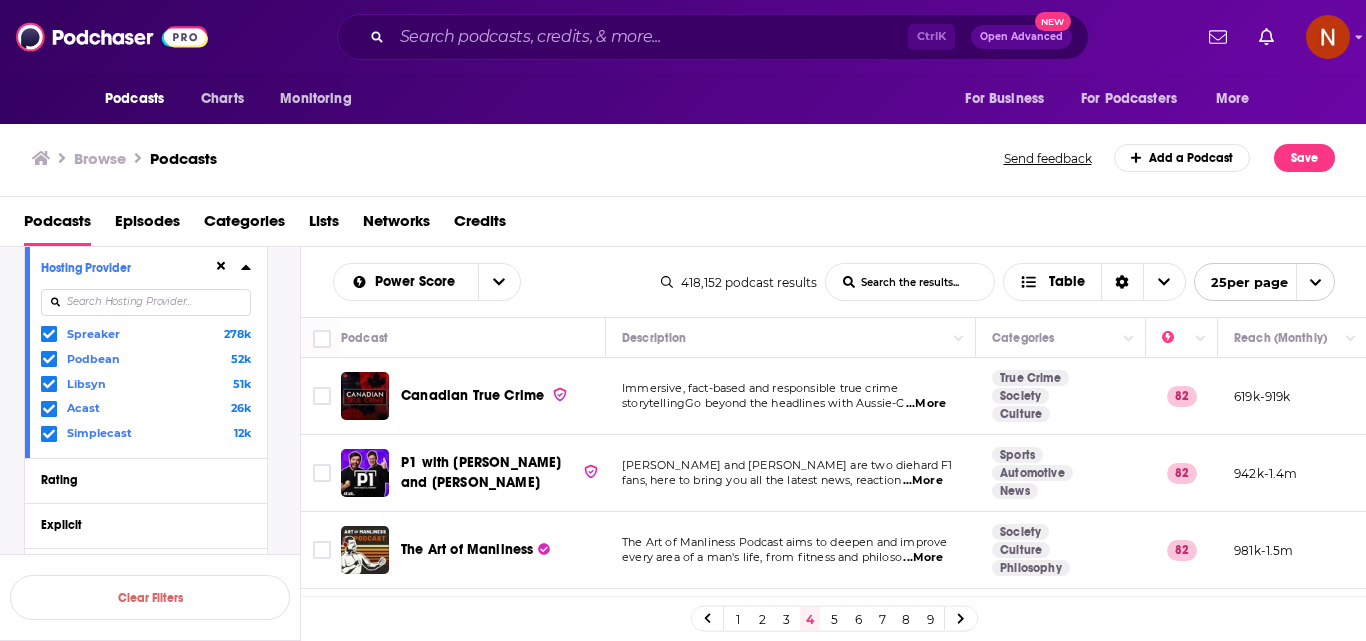 click on "Browse Podcasts" at bounding box center [519, 158] 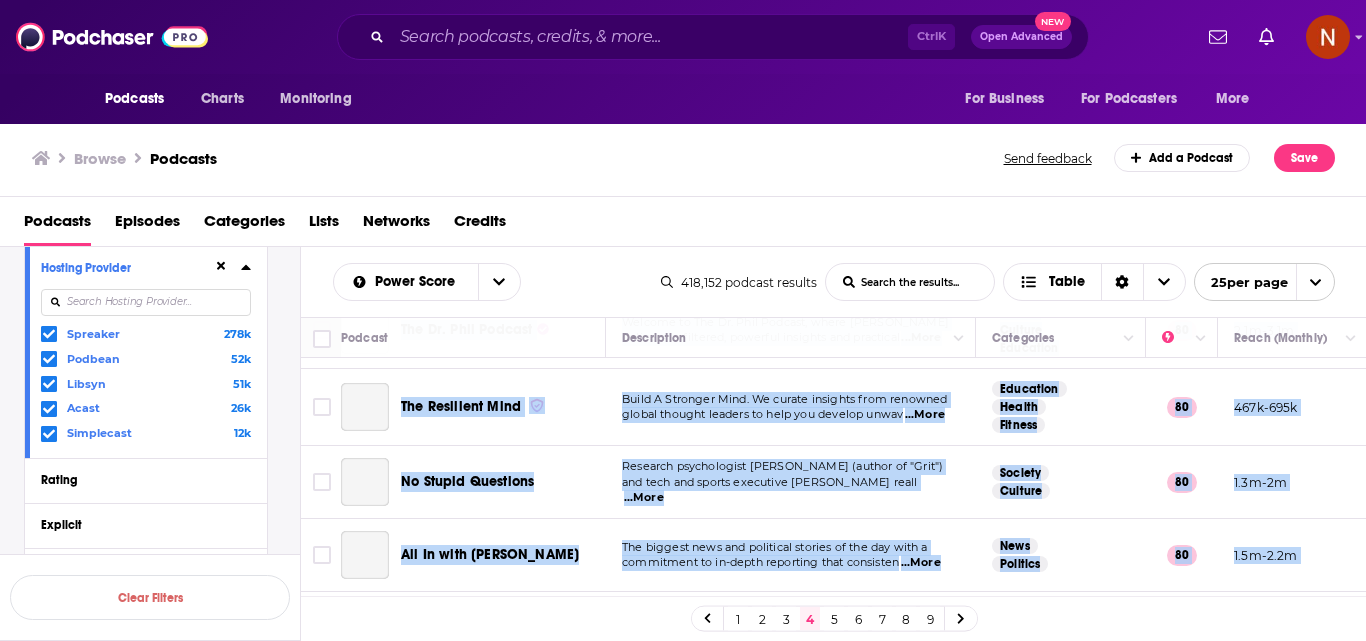scroll, scrollTop: 1672, scrollLeft: 0, axis: vertical 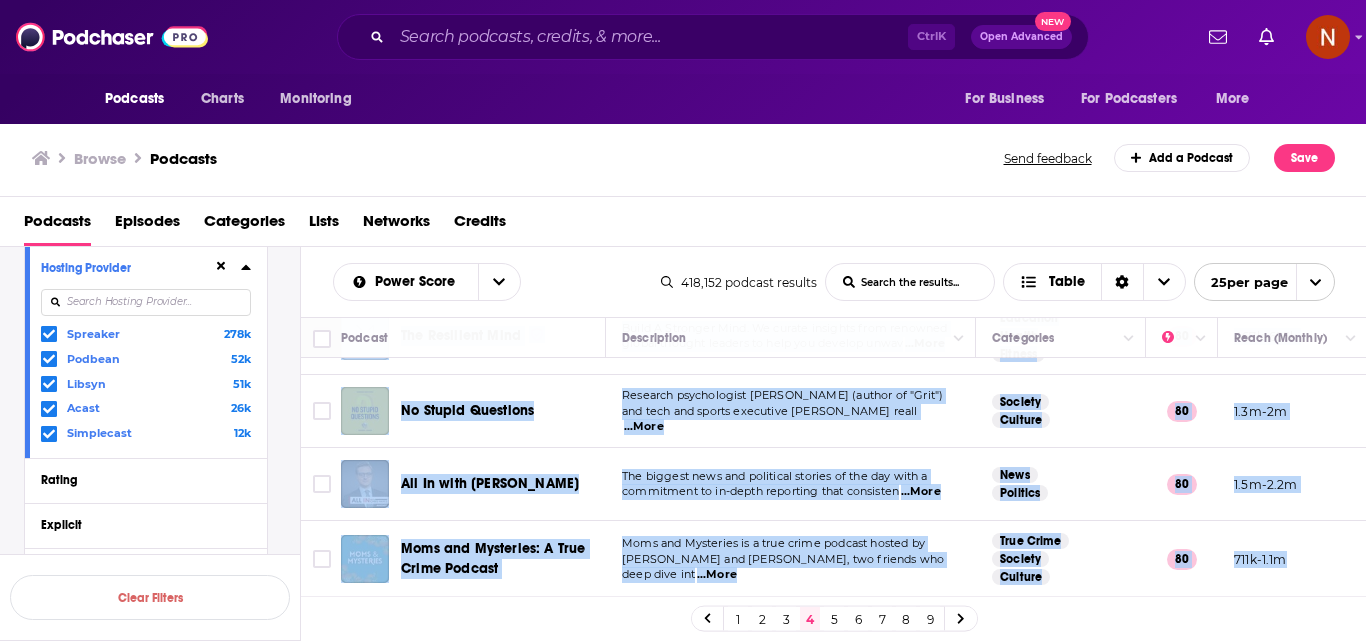 drag, startPoint x: 400, startPoint y: 378, endPoint x: 1293, endPoint y: 543, distance: 908.11566 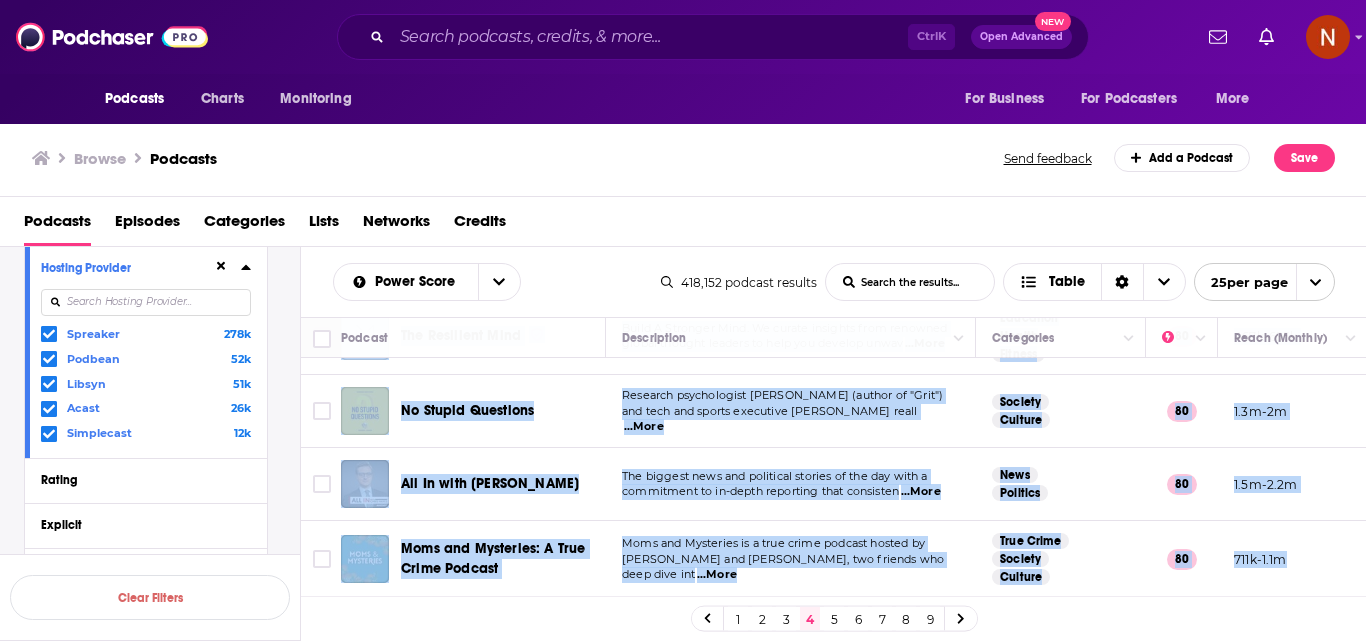 click on "Canadian True Crime Immersive, fact-based and responsible true crime storytellingGo beyond the headlines with Aussie-C  ...More True Crime Society Culture 82 619k-919k 131k-160k   CA P1 with [PERSON_NAME] and [PERSON_NAME] [PERSON_NAME] and [PERSON_NAME] are two diehard F1 fans, here to bring you all the latest news, reaction  ...More Sports Automotive News 82 942k-1.4m 62k-76k   US The Art of Manliness The Art of Manliness Podcast aims to deepen and improve every area of a man's life, from fitness and philoso  ...More Society Culture Philosophy 82 981k-1.5m 154k-229k   US The Therapy [PERSON_NAME] Welcome to the Therapy [PERSON_NAME]! The smash hit podcast from [PERSON_NAME] and [PERSON_NAME]. Join us on o  ...More Comedy Society Culture 82 741k-1.1m 74k-90k   GB The [PERSON_NAME] Podcast From 4 x [US_STATE] Times best-selling author [PERSON_NAME] comes the ultimate podcast for anyone looking fo  ...More Education Society Culture 81 1.3m-1.9m 22k-32k   US Sawbones: A Marital Tour of Misguided Medicine  ...More Comedy Health Fitness 81   US" at bounding box center (1053, -357) 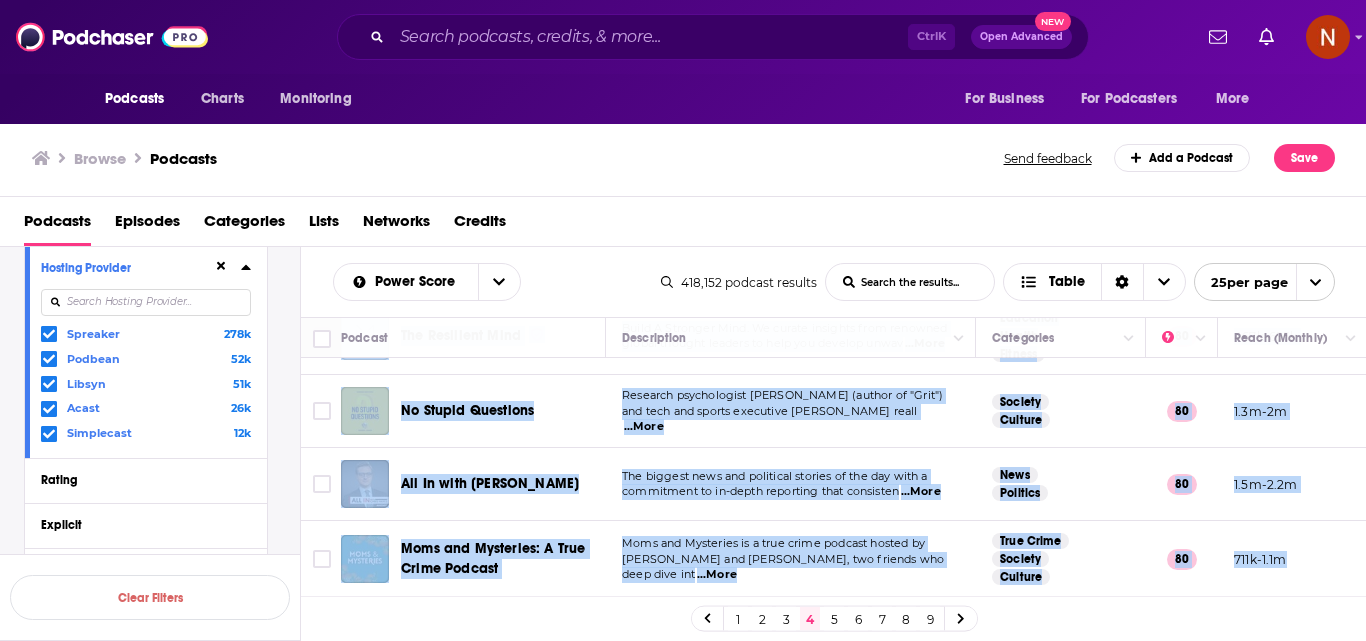 click on "5" at bounding box center [834, 619] 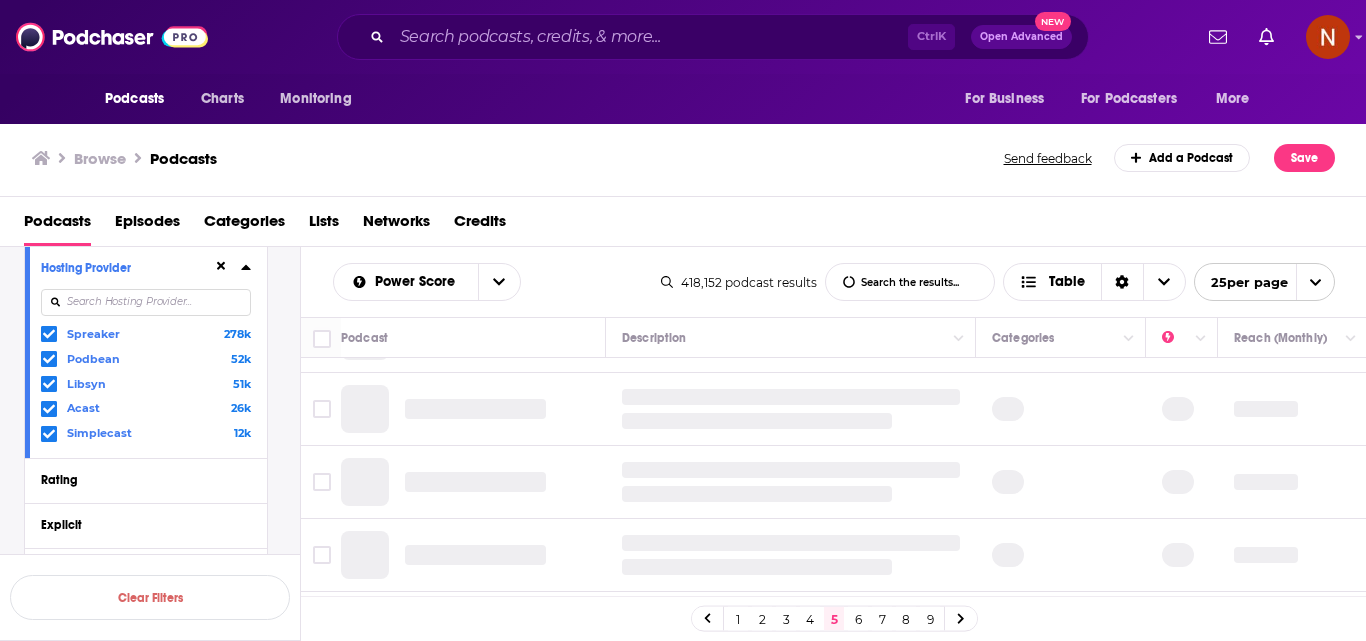 scroll, scrollTop: 0, scrollLeft: 0, axis: both 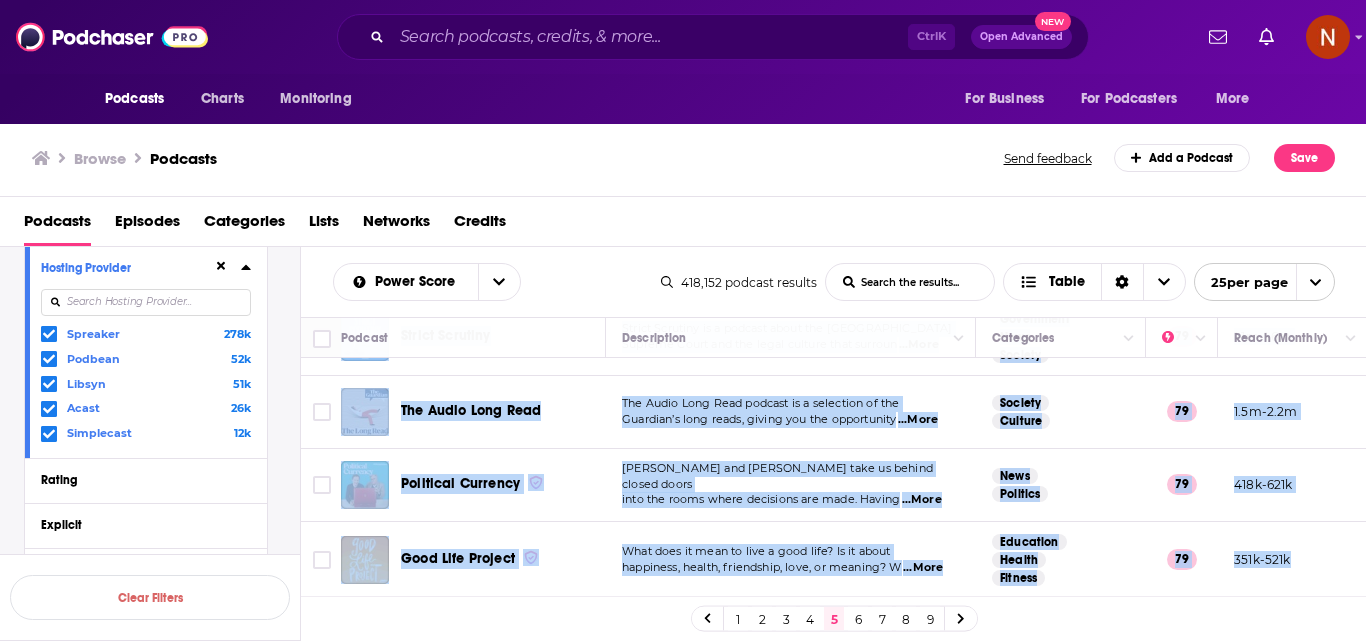 drag, startPoint x: 403, startPoint y: 373, endPoint x: 1293, endPoint y: 560, distance: 909.43335 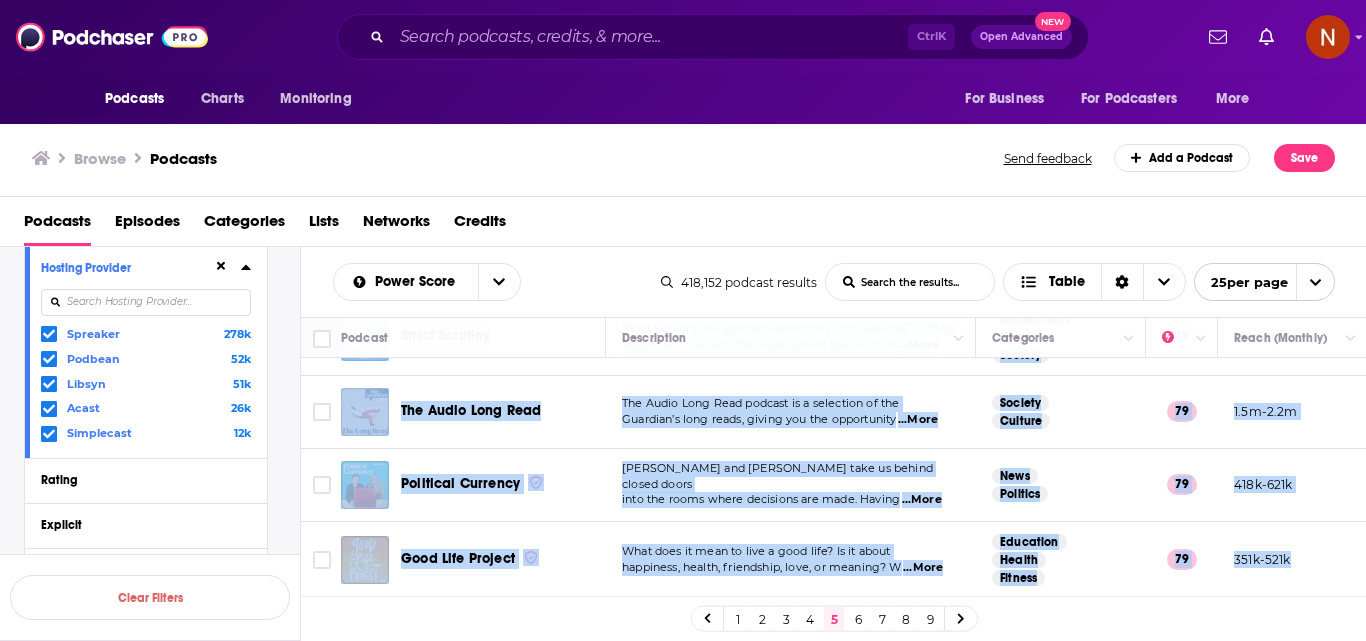 click on "What A Day If you’re looking for hype, fake outrage, and groupthink, kindly keep moving. Our mission at What a Day is   ...More News 80 1.4m-2.1m 42k-62k   US Interesting Times with [PERSON_NAME] The first draft of our future. Mapping the new world order through interviews and conversations. Every Thurs  ...More News Society Culture 80 609k-903k 114k-170k   US Timesuck with [PERSON_NAME] Jump down new rabbit holes with Timesuck, the weekly podcast that takes you on a fascinating and bizarr  ...More Comedy Society Culture 80 1.8m-2.6m 206k-306k   US NBC Nightly News with [PERSON_NAME] Listen to "NBC Nightly News," providing reports and analysis of the day's most newsworthy national an  ...More News Politics Government 80 1.4m-2.1m 27k-40k   US The Atlas Obscura Podcast An audio guide to the world’s strange, incredible, and wondrous places. Co-founder [PERSON_NAME] and a   ...More Society Culture Travel 80 1.6m-2.4m 45k-66k   US Saving Grace New episodes available to watch & listen EVERY  ...More Comedy Society 80" at bounding box center [1053, -369] 